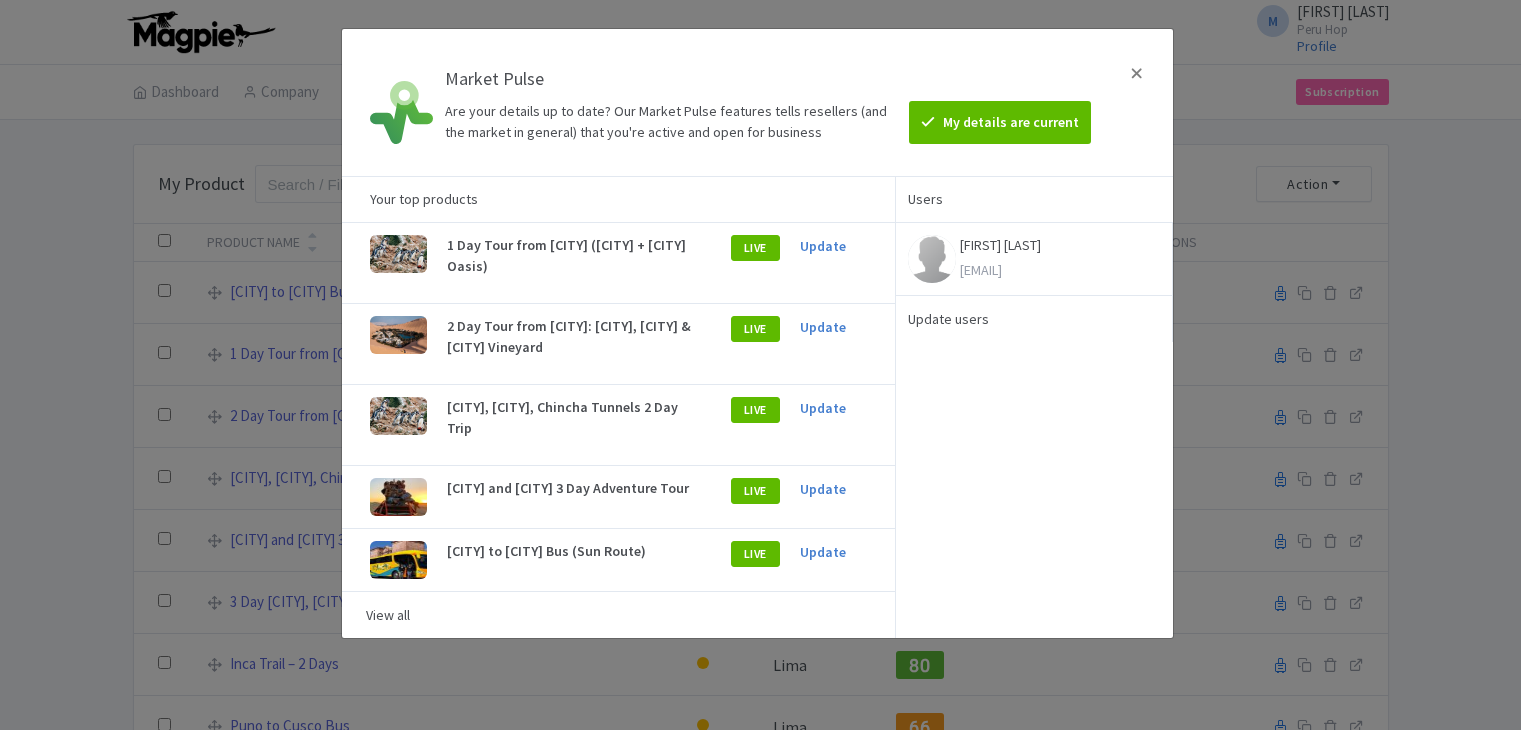 scroll, scrollTop: 0, scrollLeft: 0, axis: both 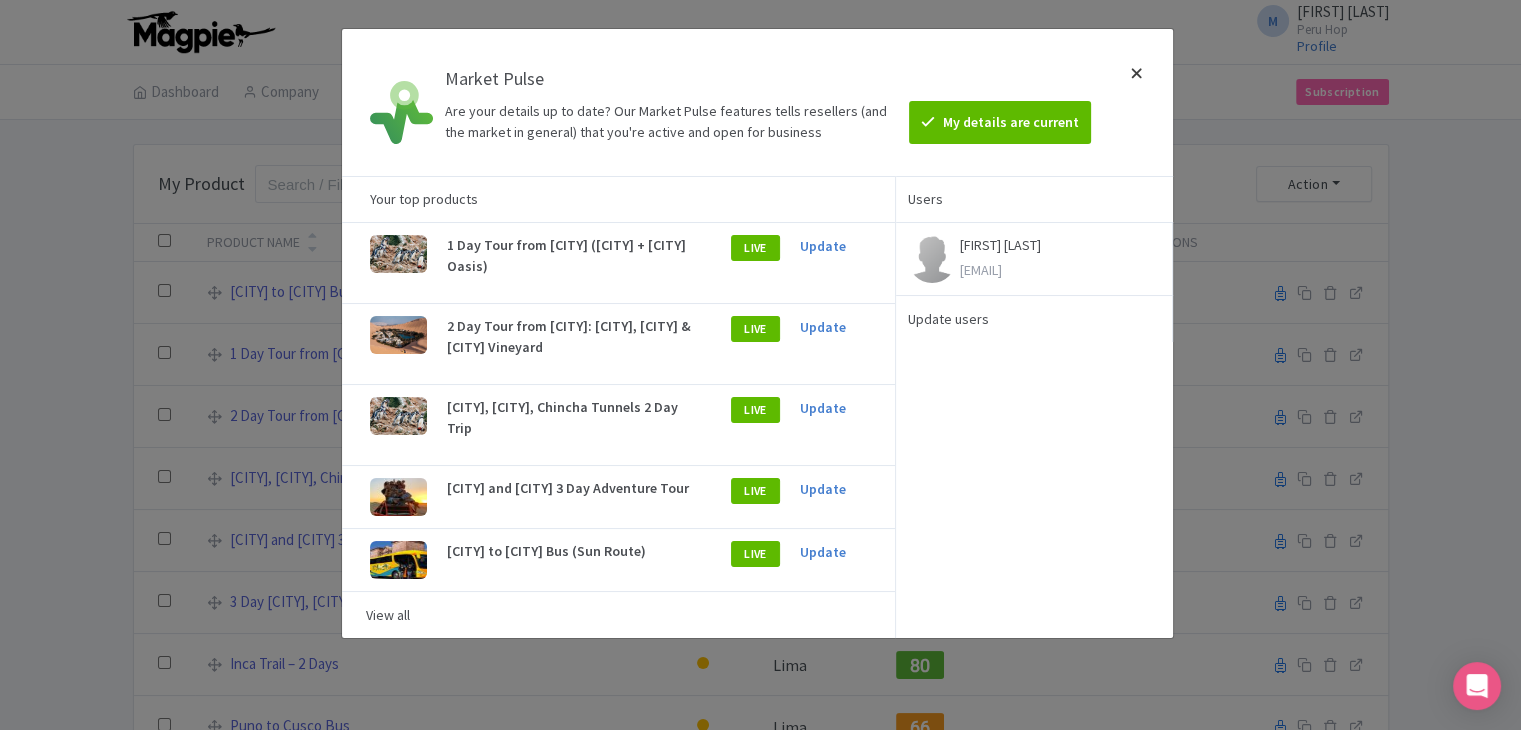 click at bounding box center (1137, 102) 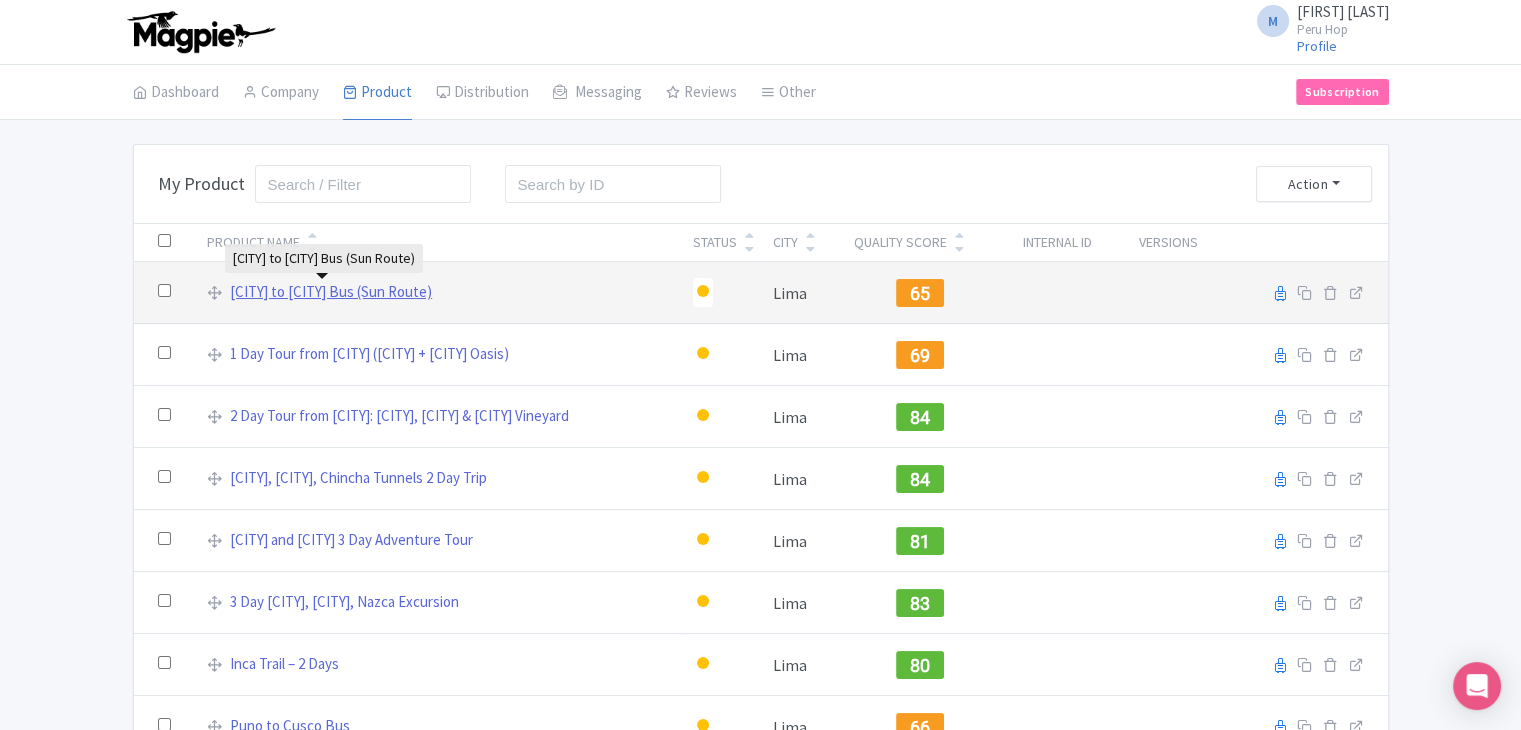 click on "Cusco to Puno Bus (Sun Route)" at bounding box center [331, 292] 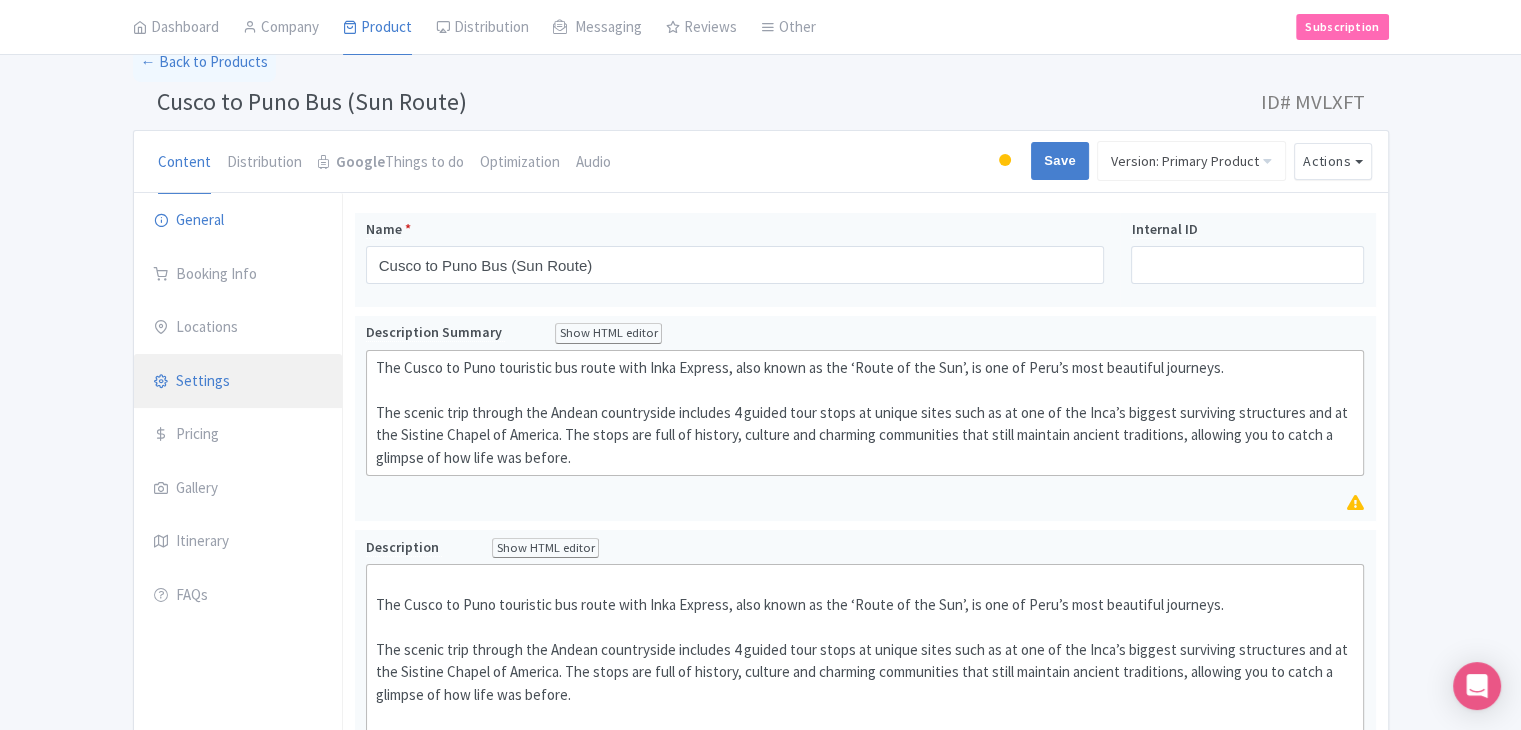 scroll, scrollTop: 100, scrollLeft: 0, axis: vertical 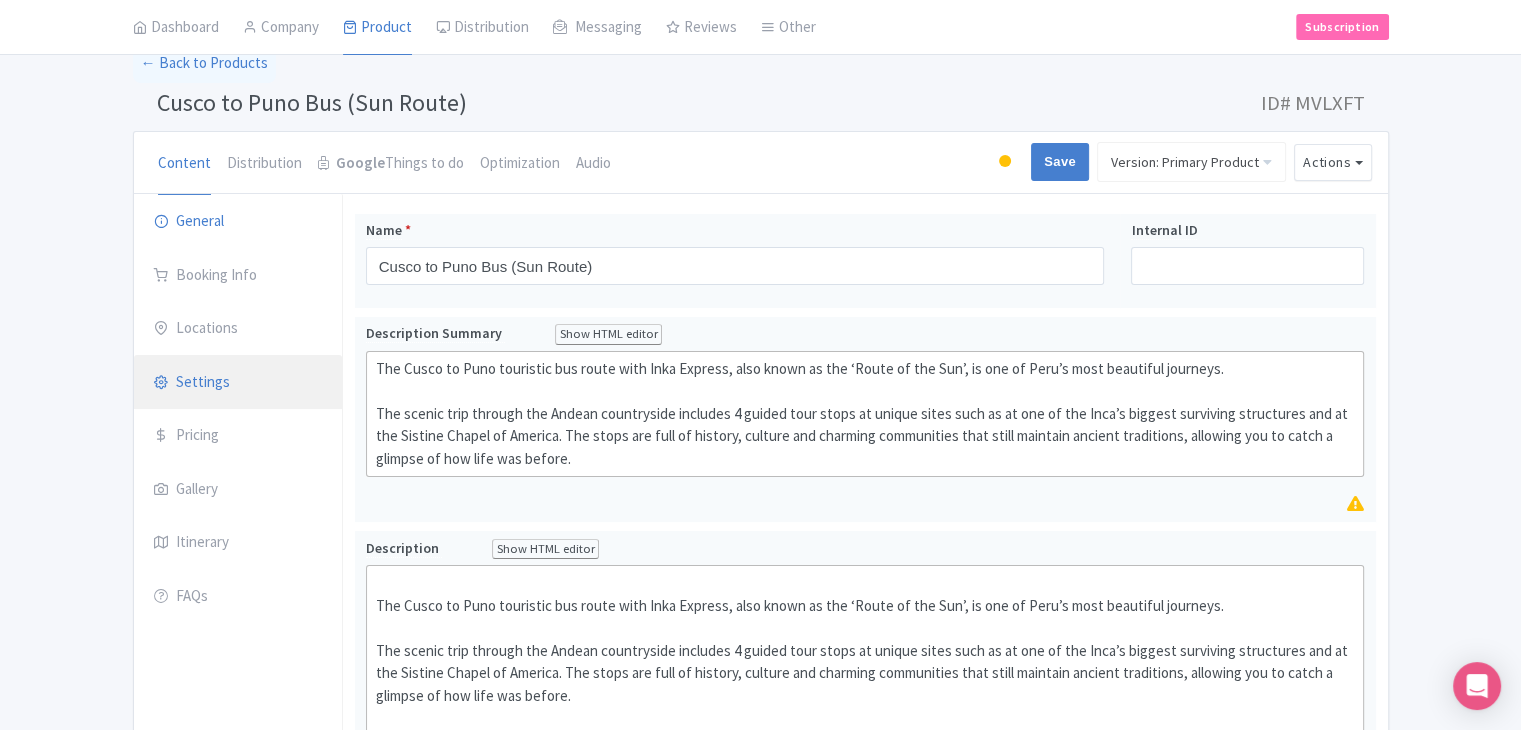 click on "Settings" at bounding box center (238, 383) 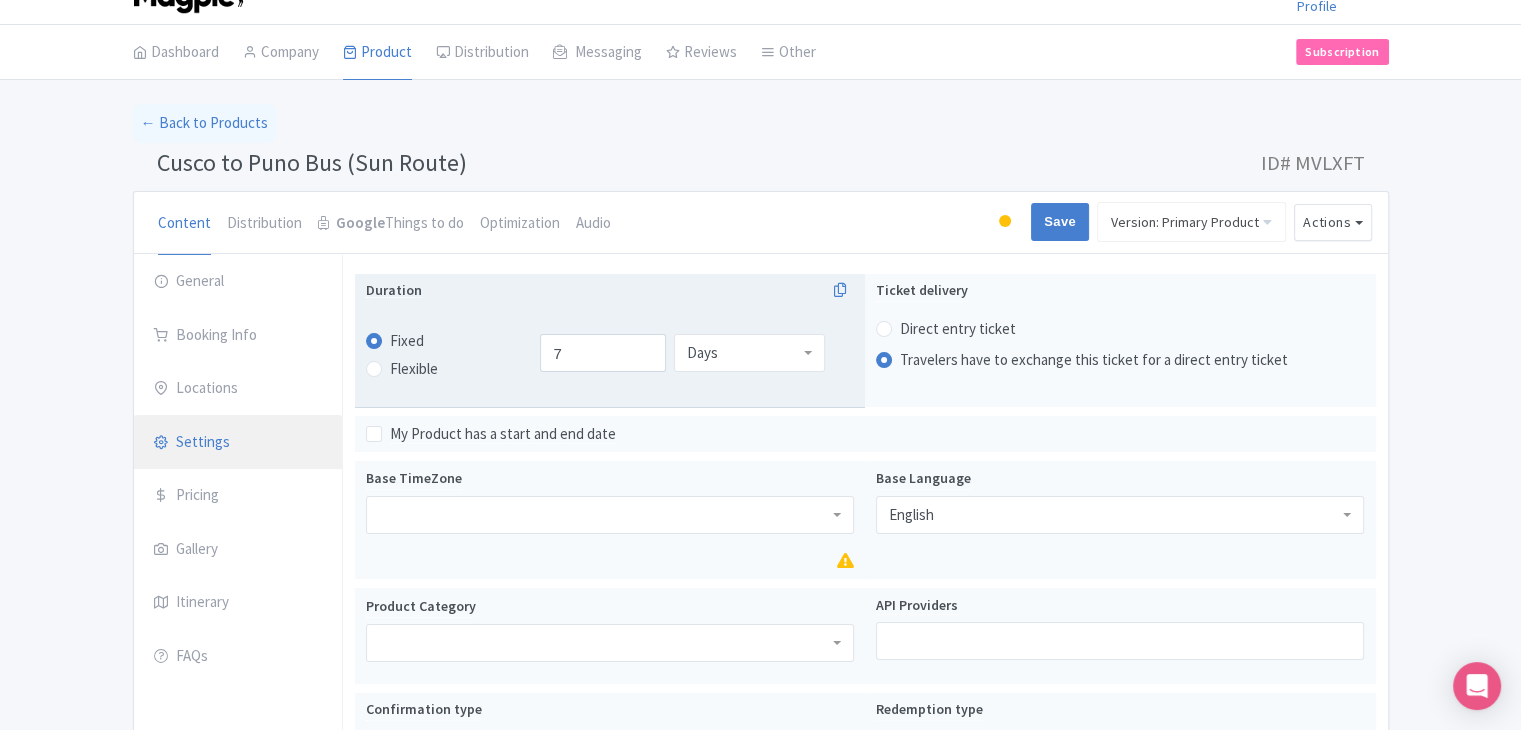 scroll, scrollTop: 0, scrollLeft: 0, axis: both 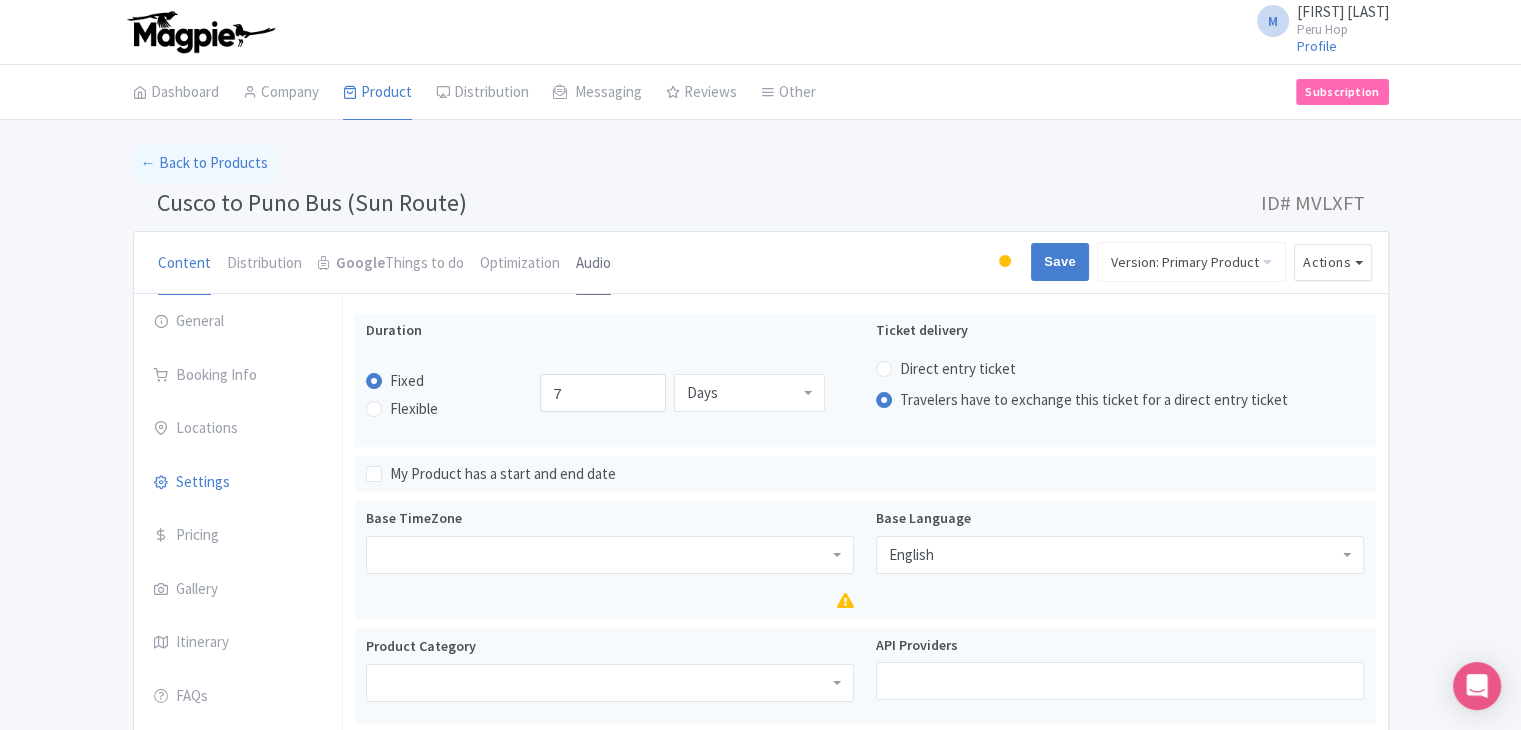 click on "Audio" at bounding box center [593, 264] 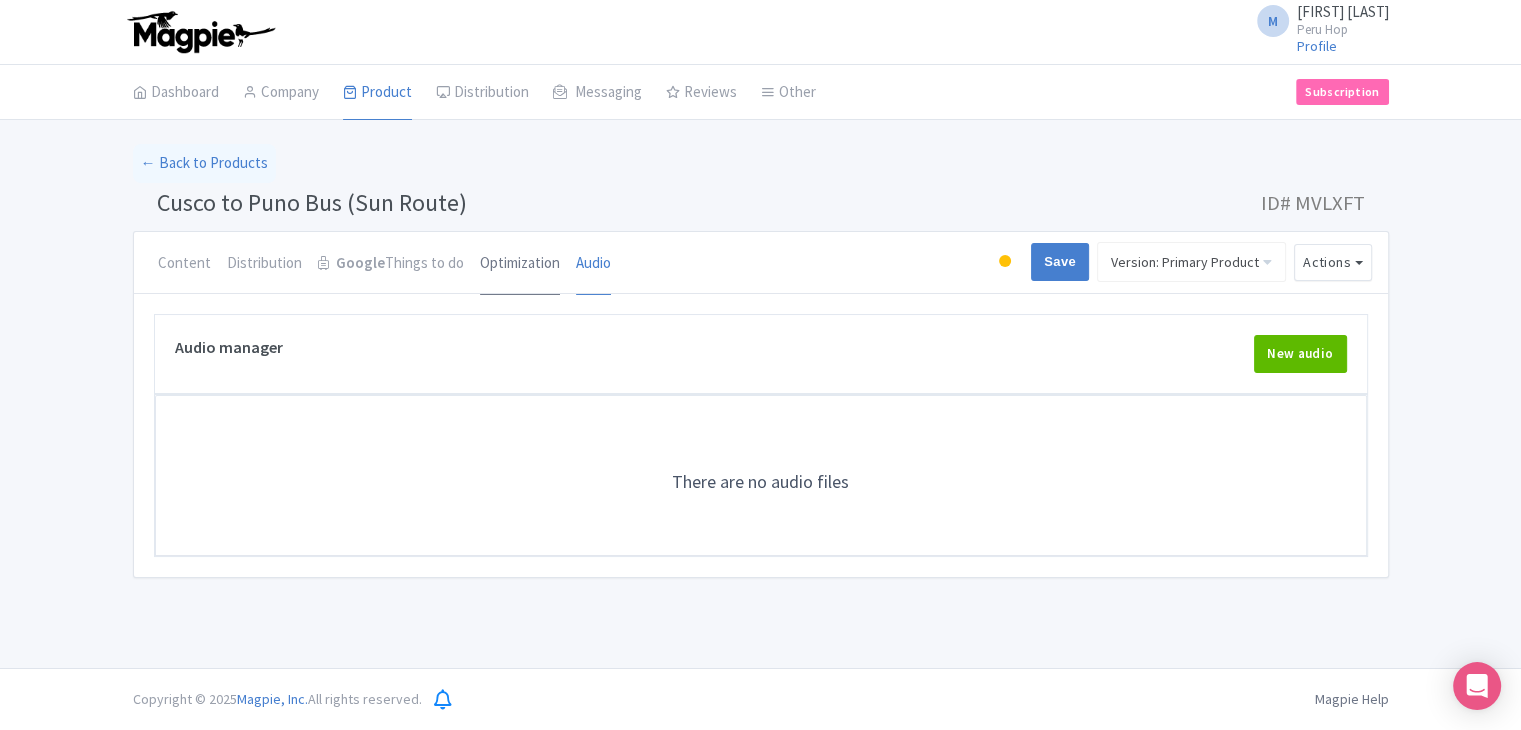 click on "Optimization" at bounding box center (520, 264) 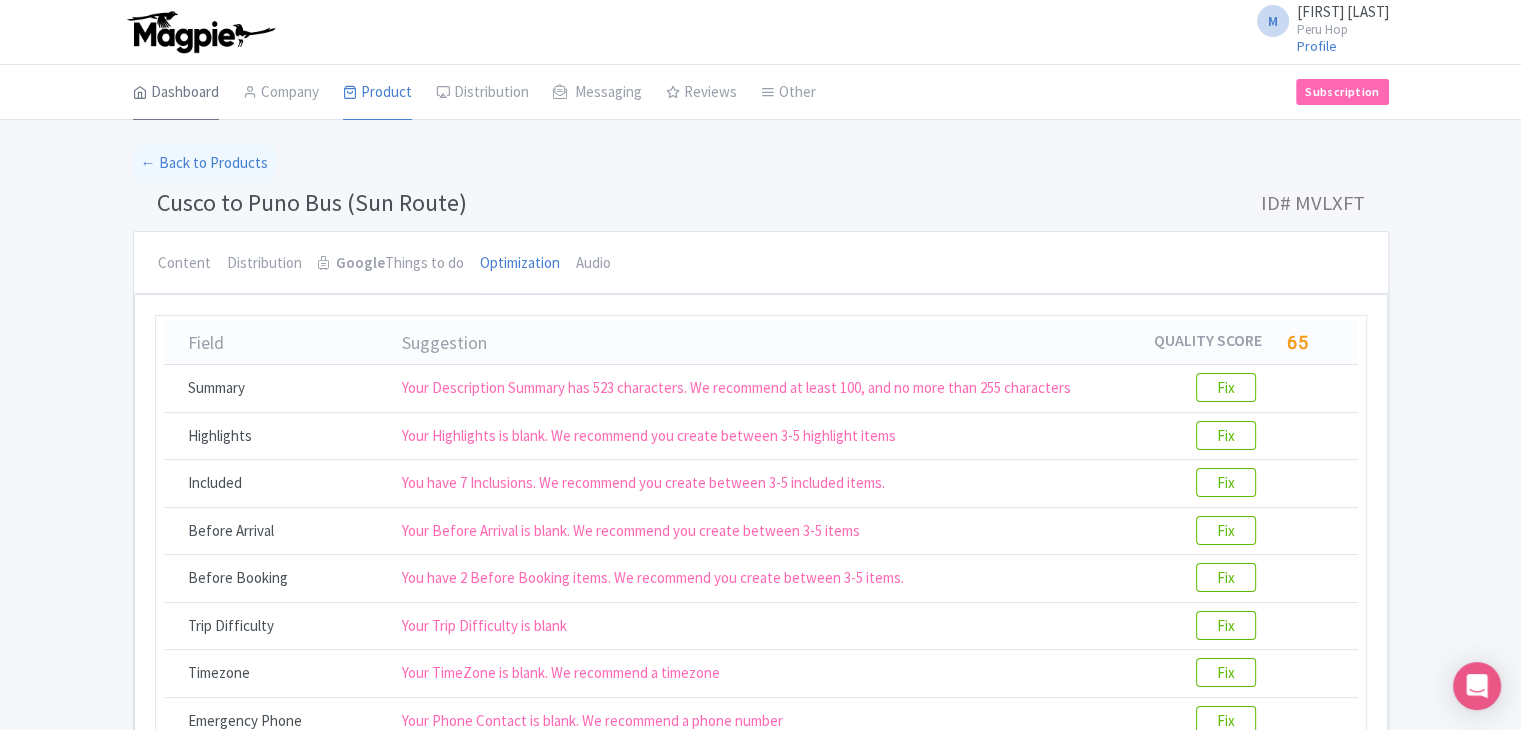 click on "Dashboard" at bounding box center (176, 93) 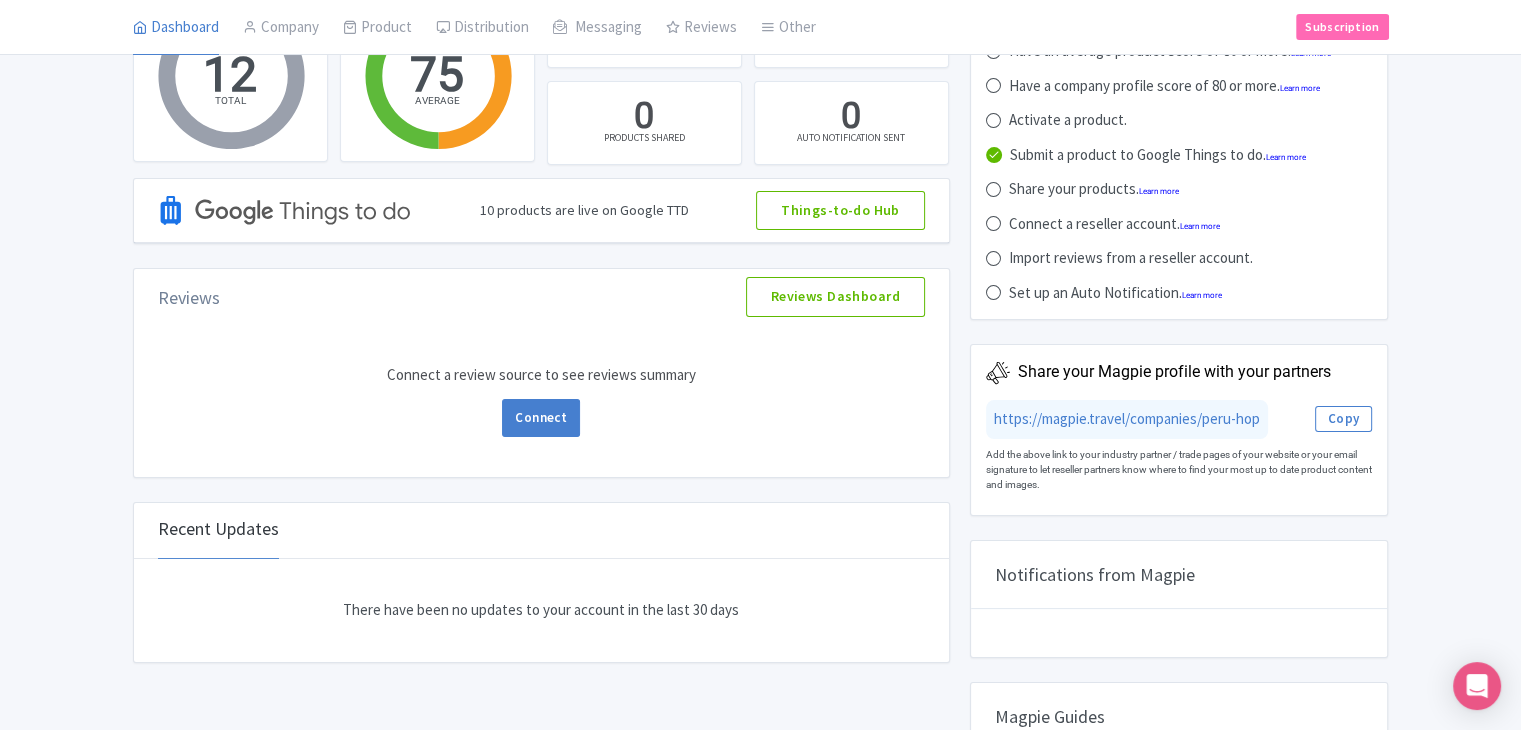 scroll, scrollTop: 0, scrollLeft: 0, axis: both 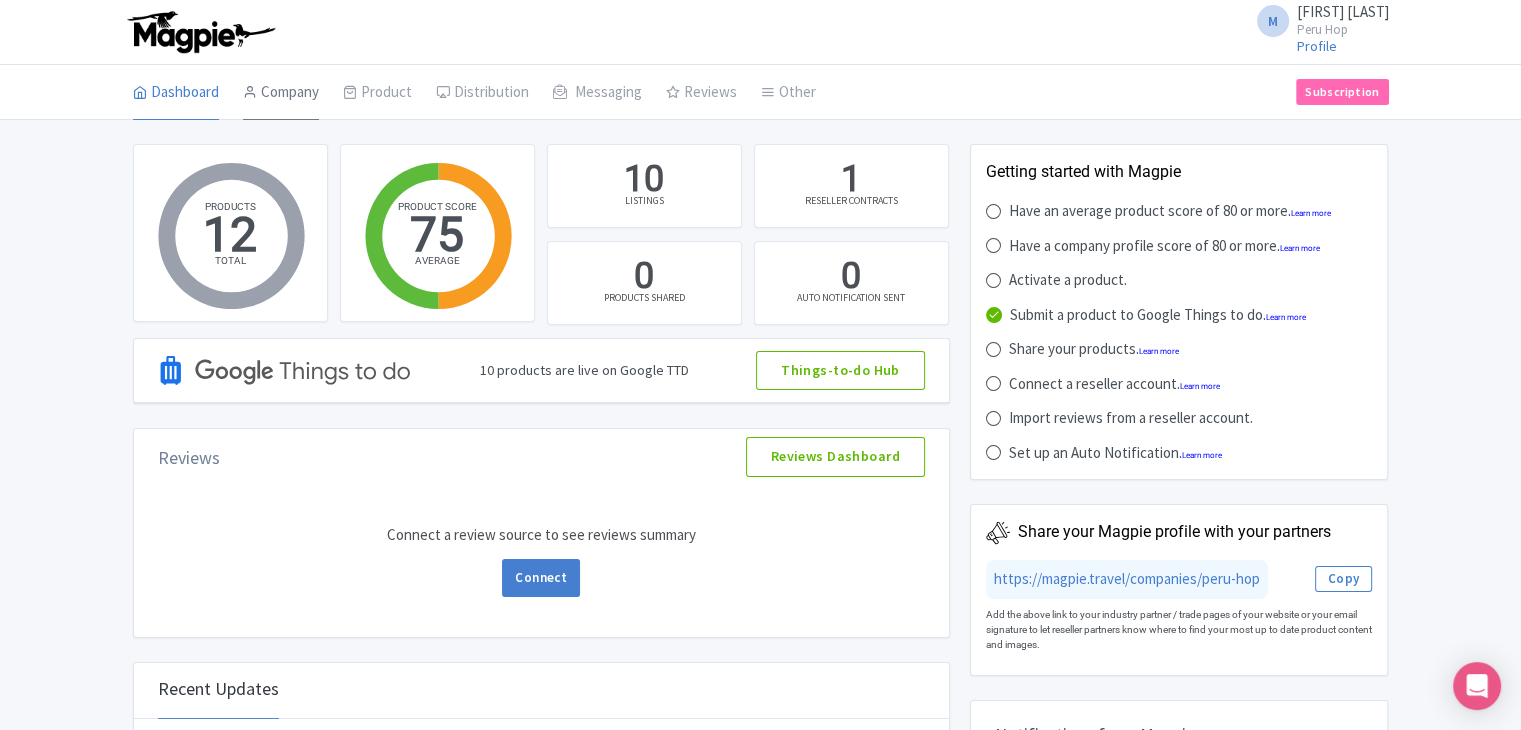 click on "Company" at bounding box center (281, 93) 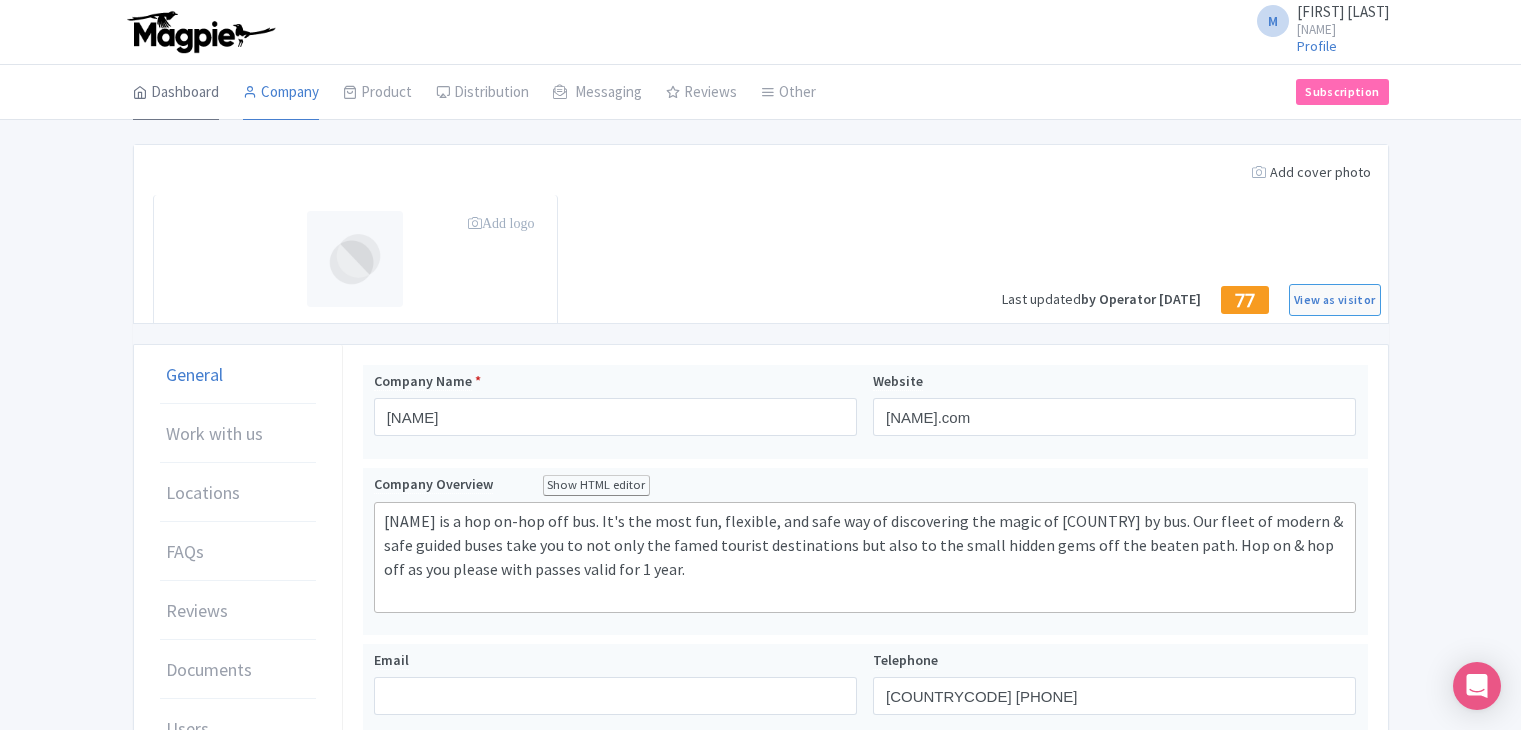 scroll, scrollTop: 0, scrollLeft: 0, axis: both 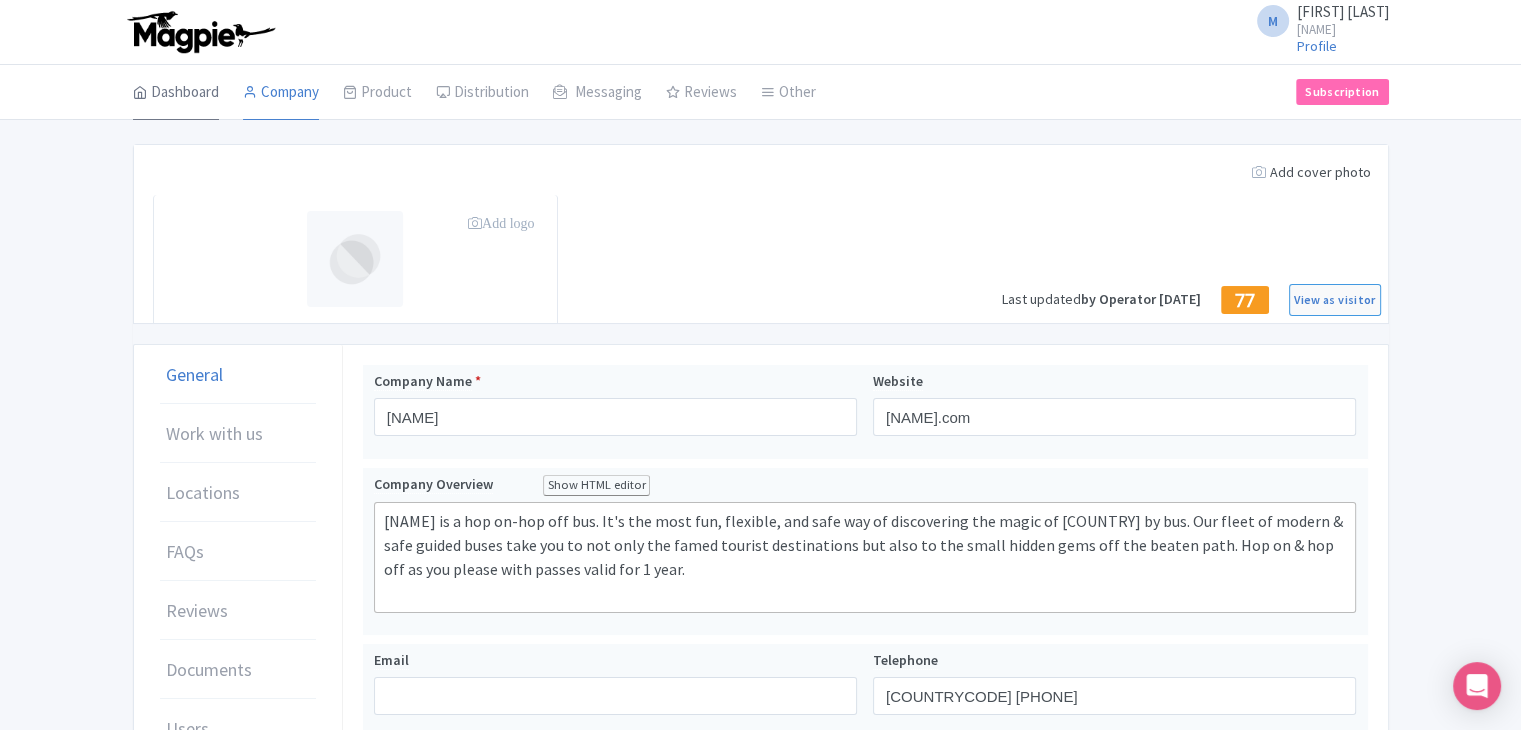 click on "Dashboard" at bounding box center (176, 93) 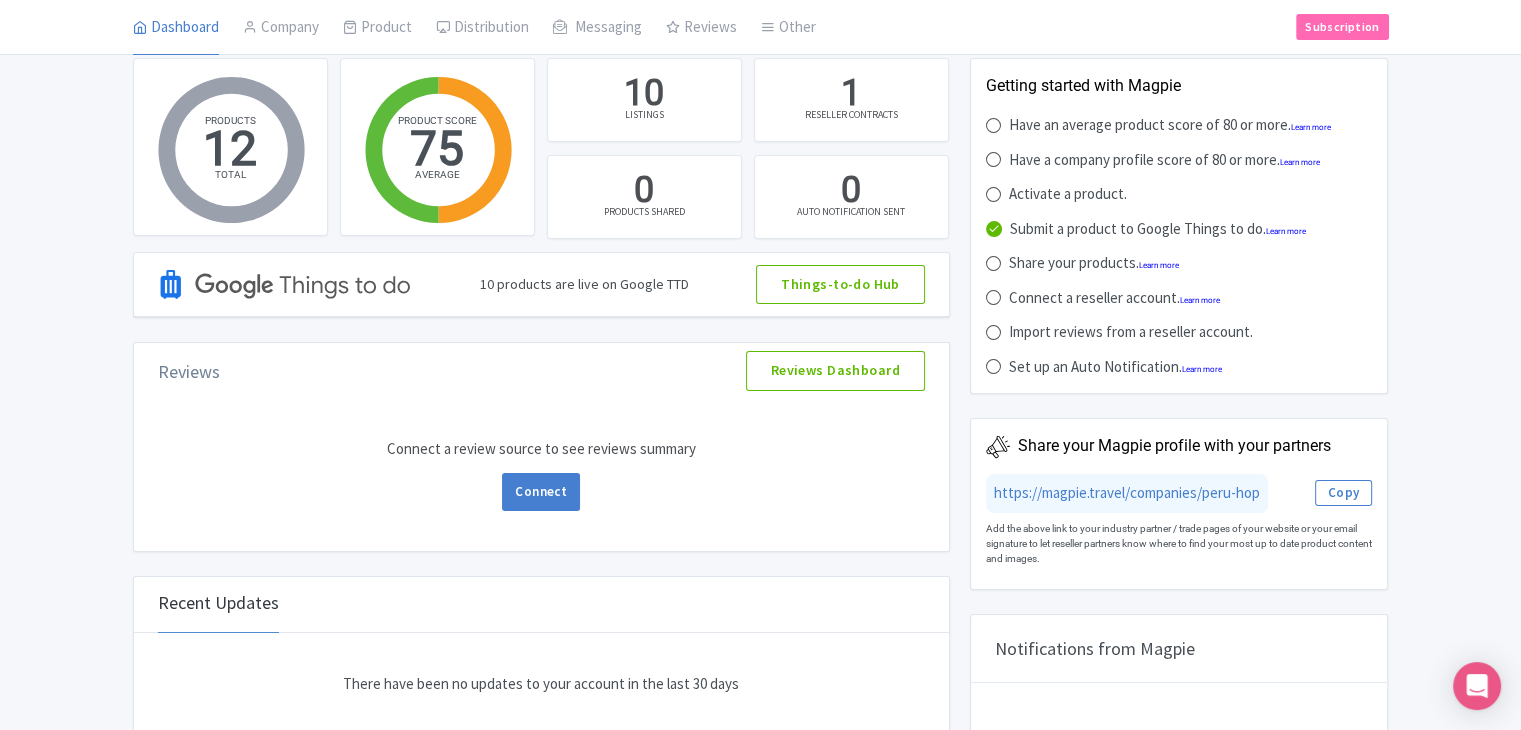 scroll, scrollTop: 100, scrollLeft: 0, axis: vertical 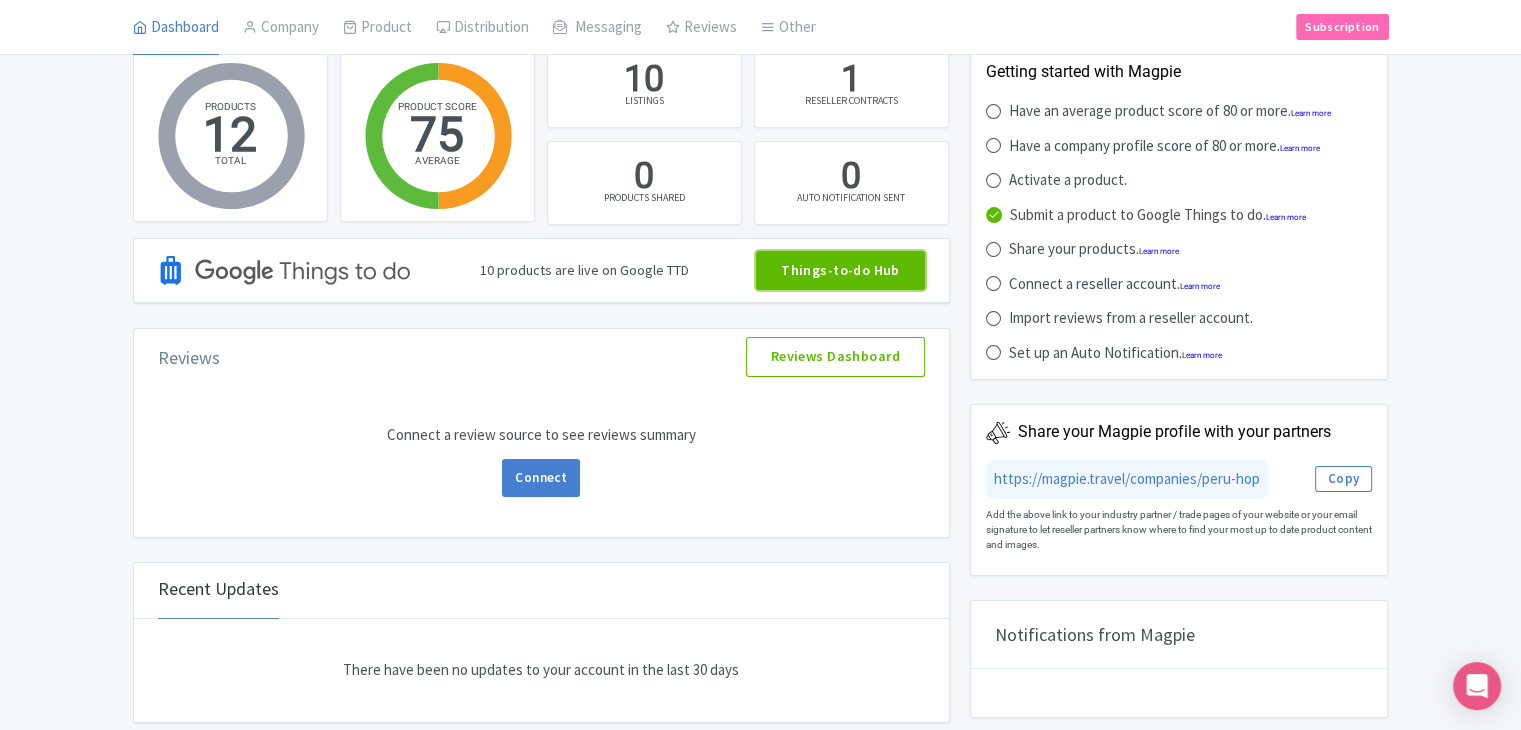 click on "Things-to-do Hub" at bounding box center (840, 271) 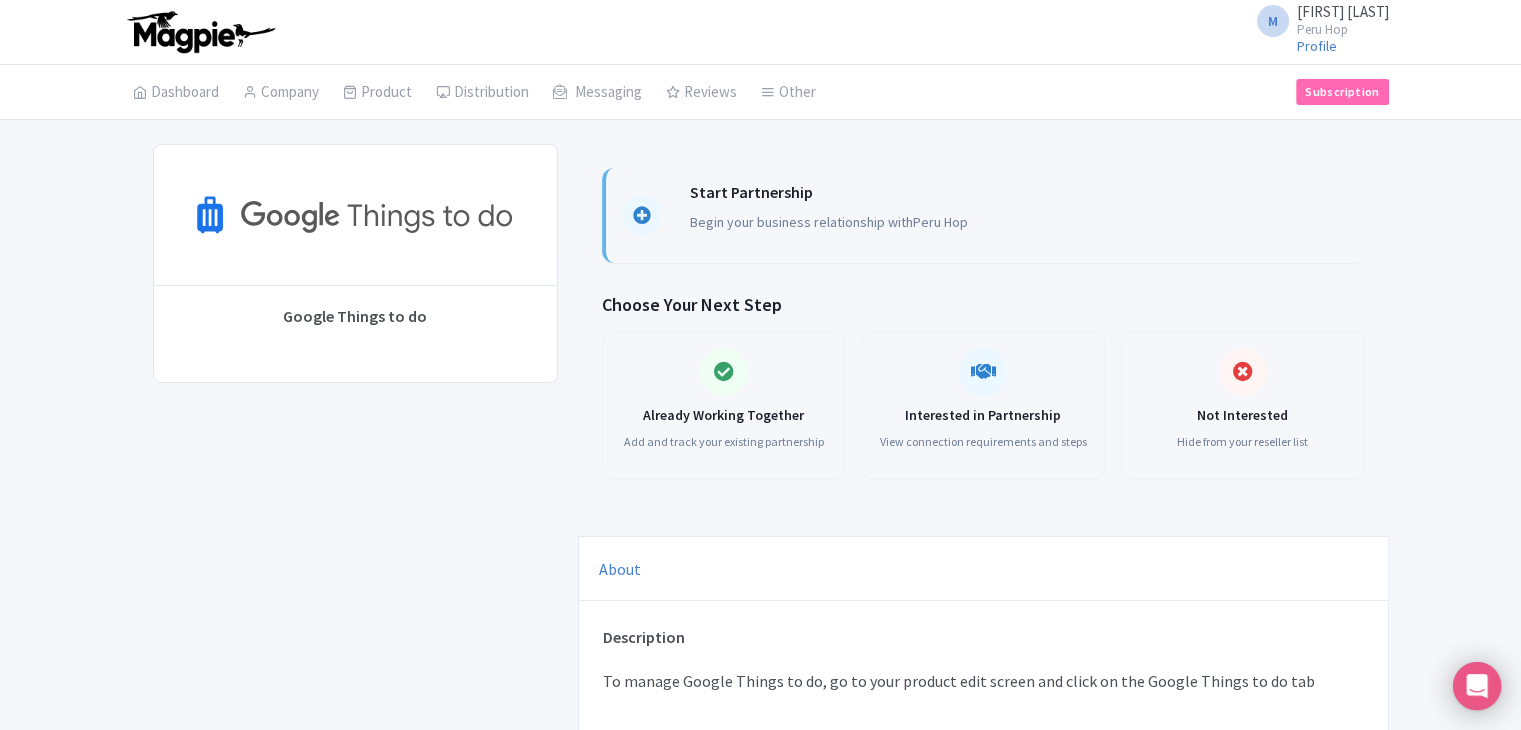 scroll, scrollTop: 0, scrollLeft: 0, axis: both 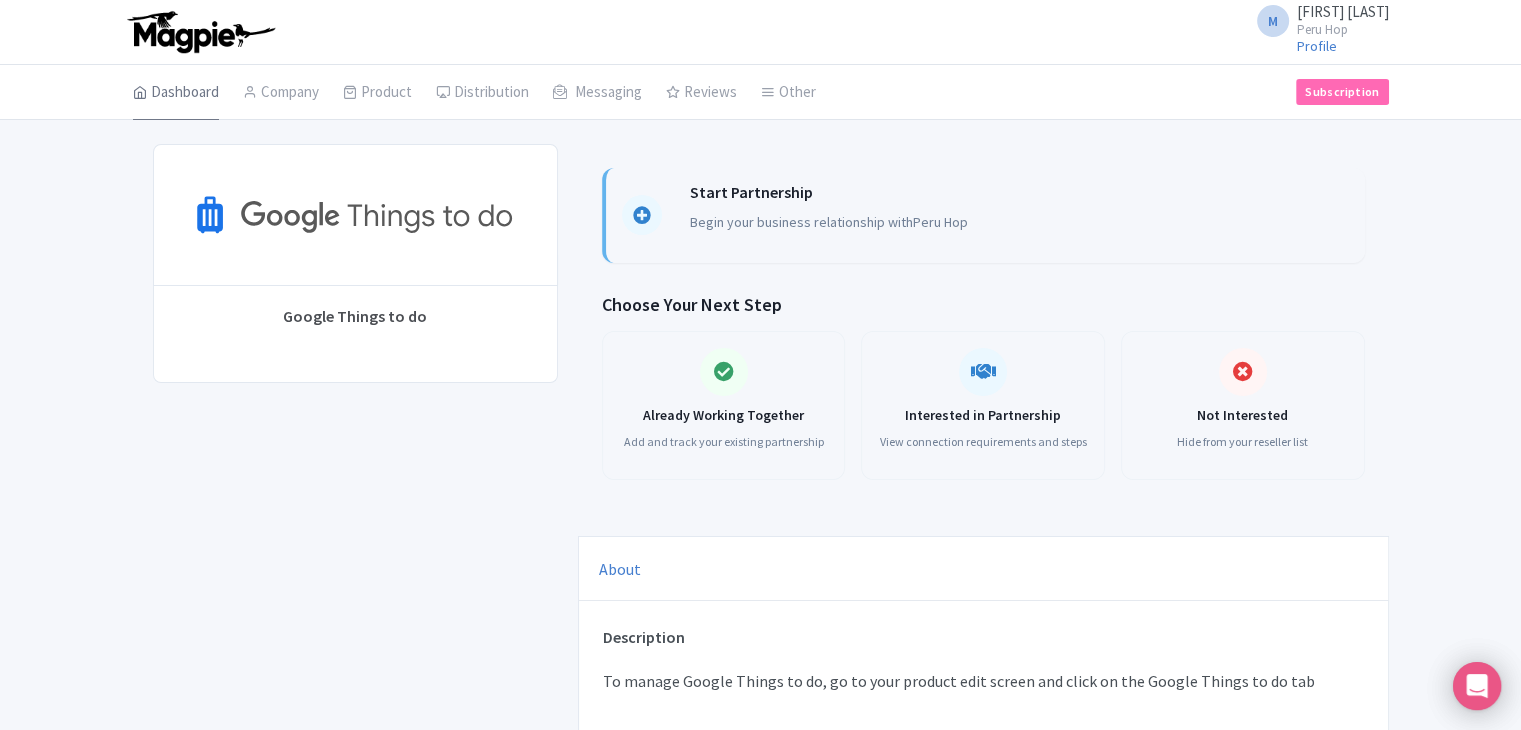 click on "Dashboard" at bounding box center (176, 93) 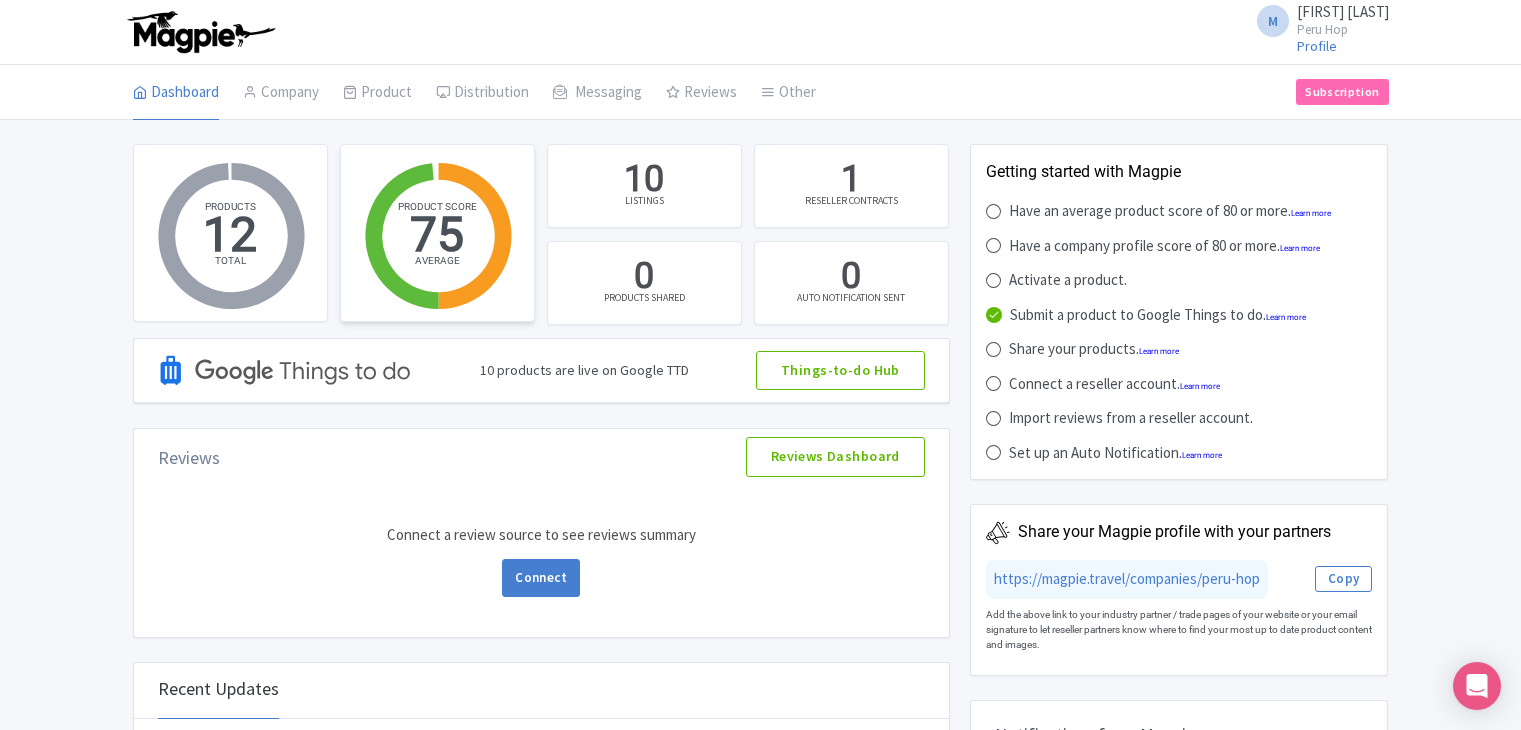 scroll, scrollTop: 0, scrollLeft: 0, axis: both 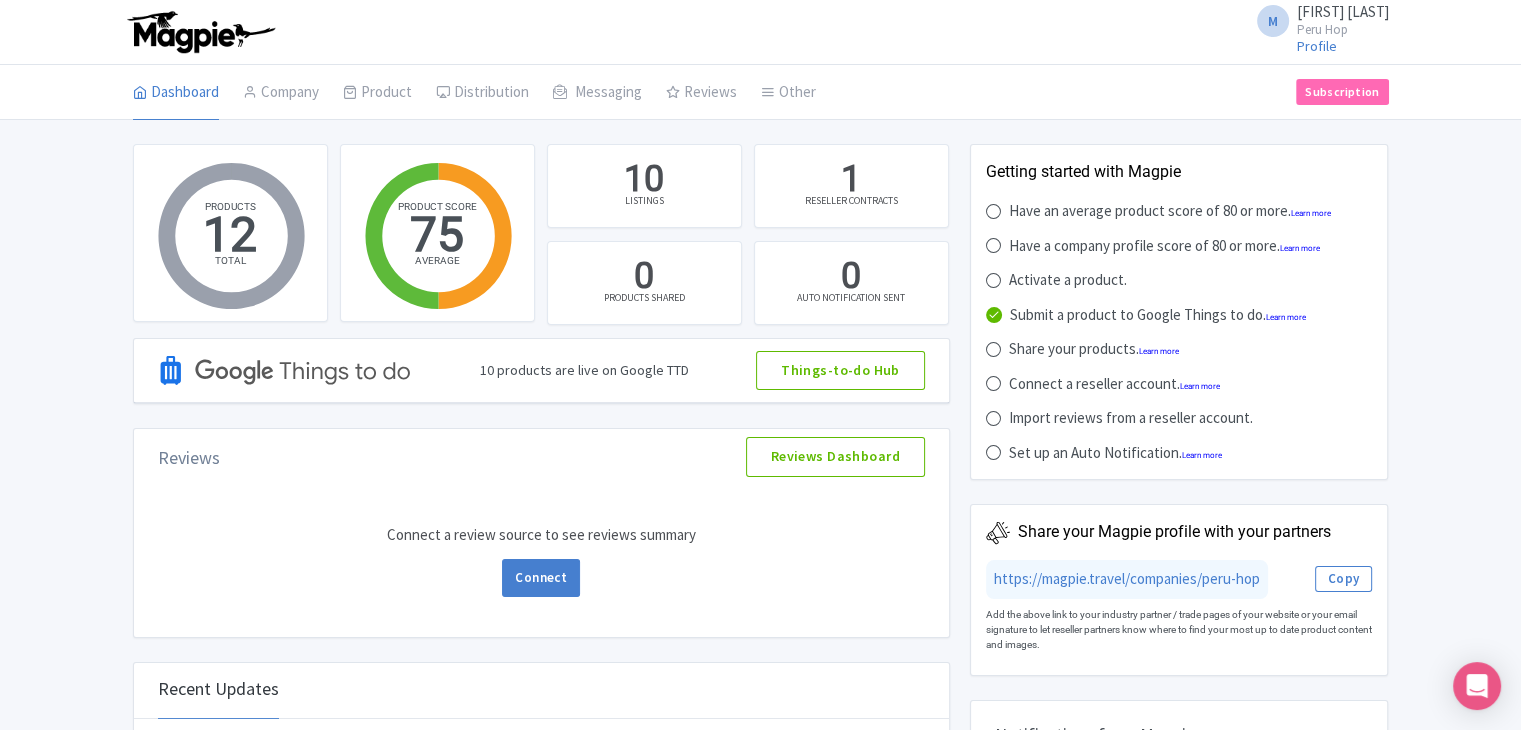 click at bounding box center (993, 418) 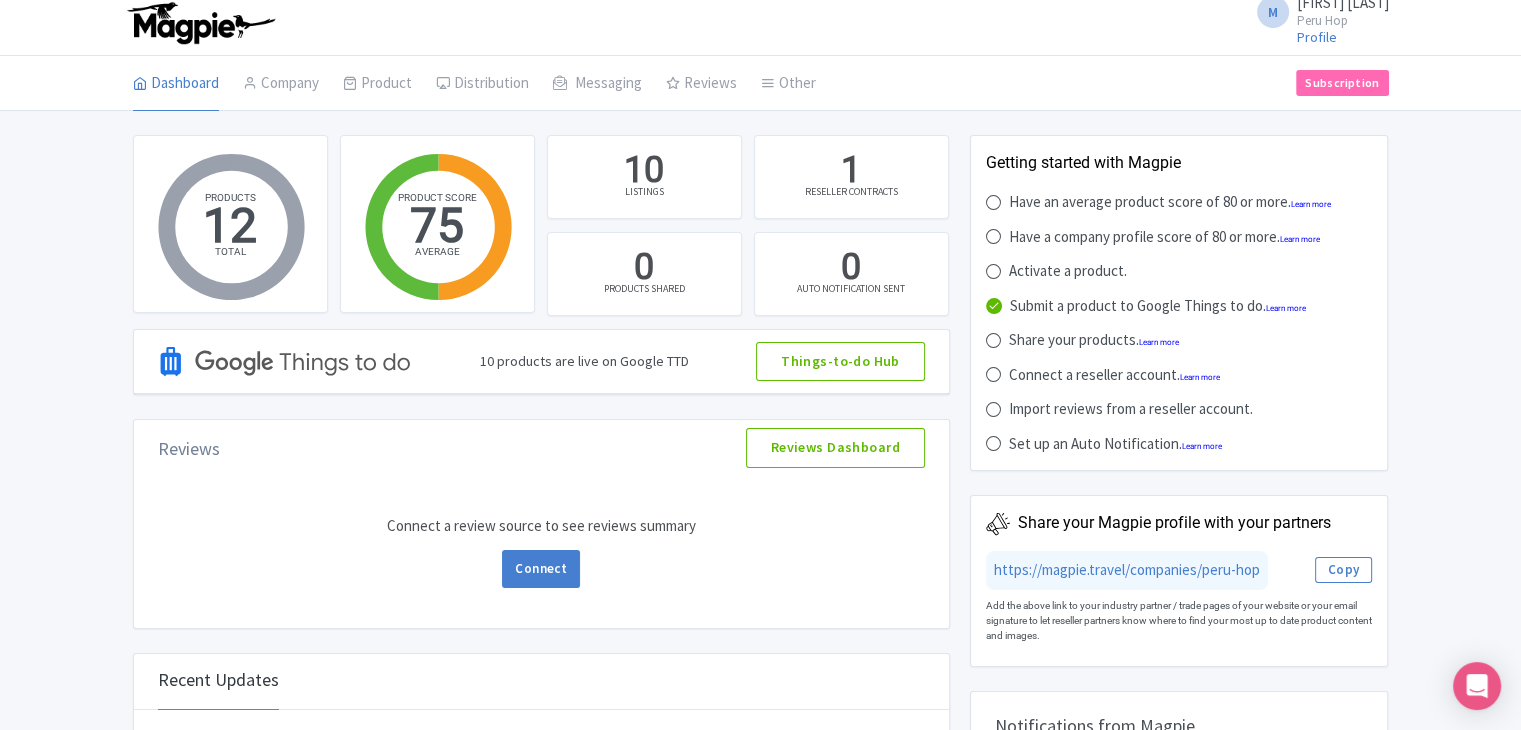 scroll, scrollTop: 0, scrollLeft: 0, axis: both 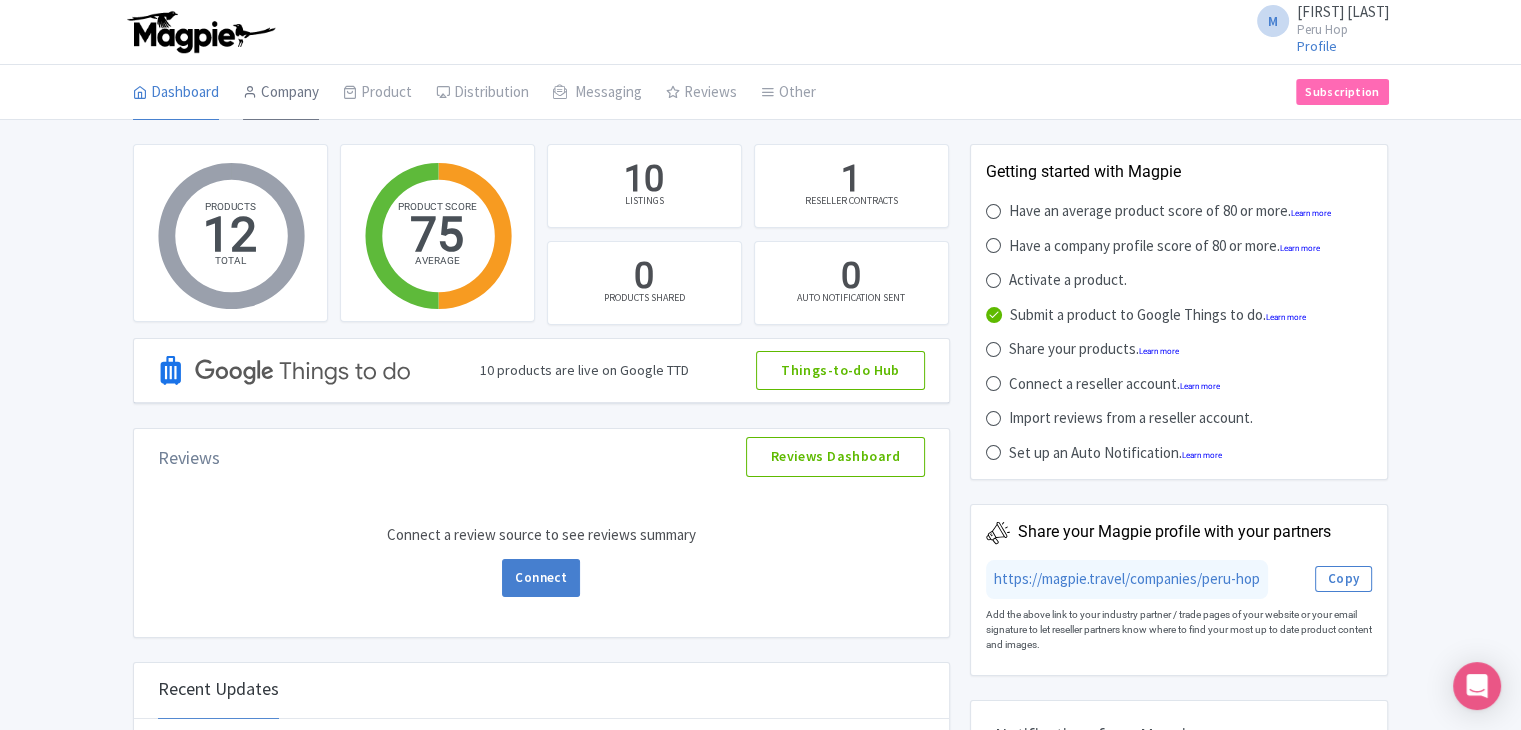 click on "Company" at bounding box center [281, 93] 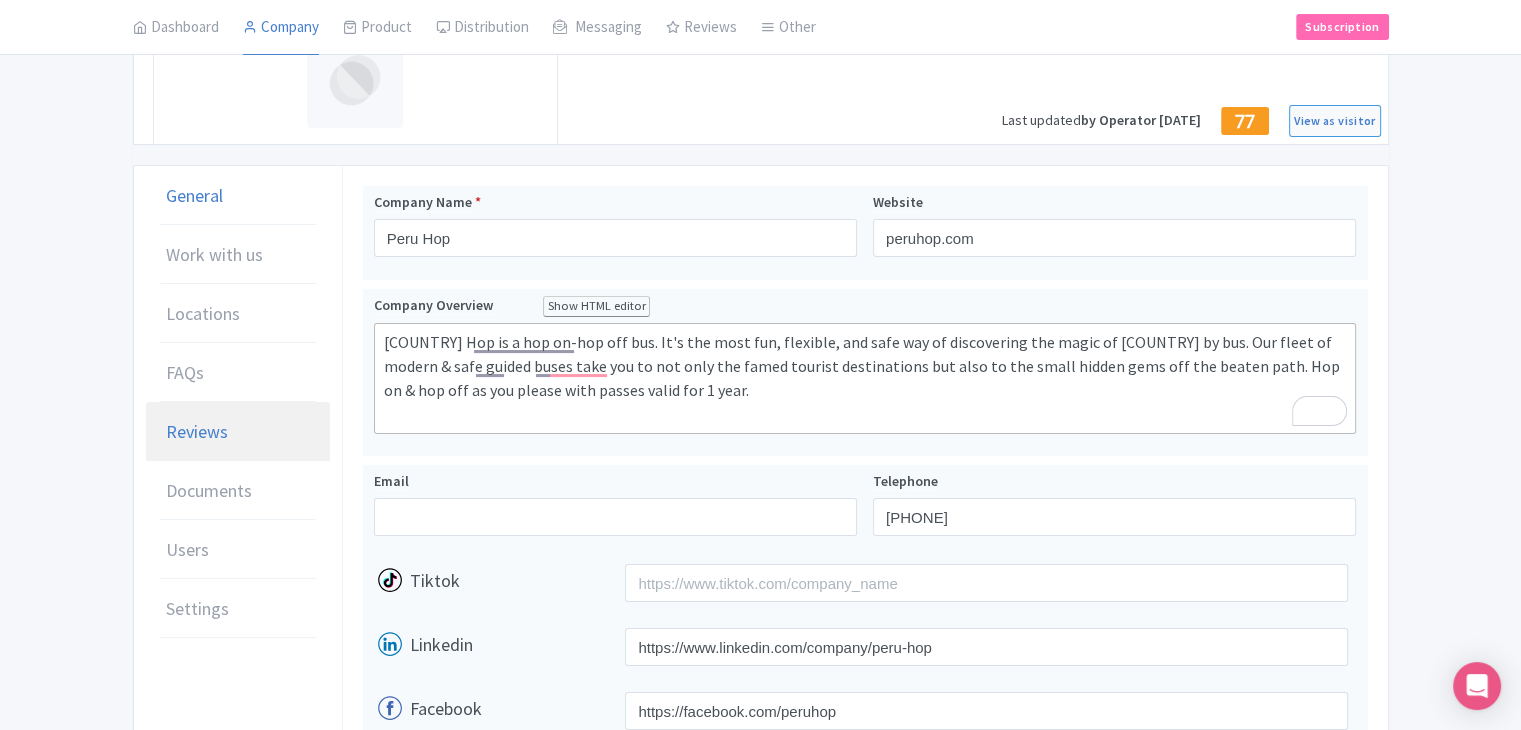 scroll, scrollTop: 200, scrollLeft: 0, axis: vertical 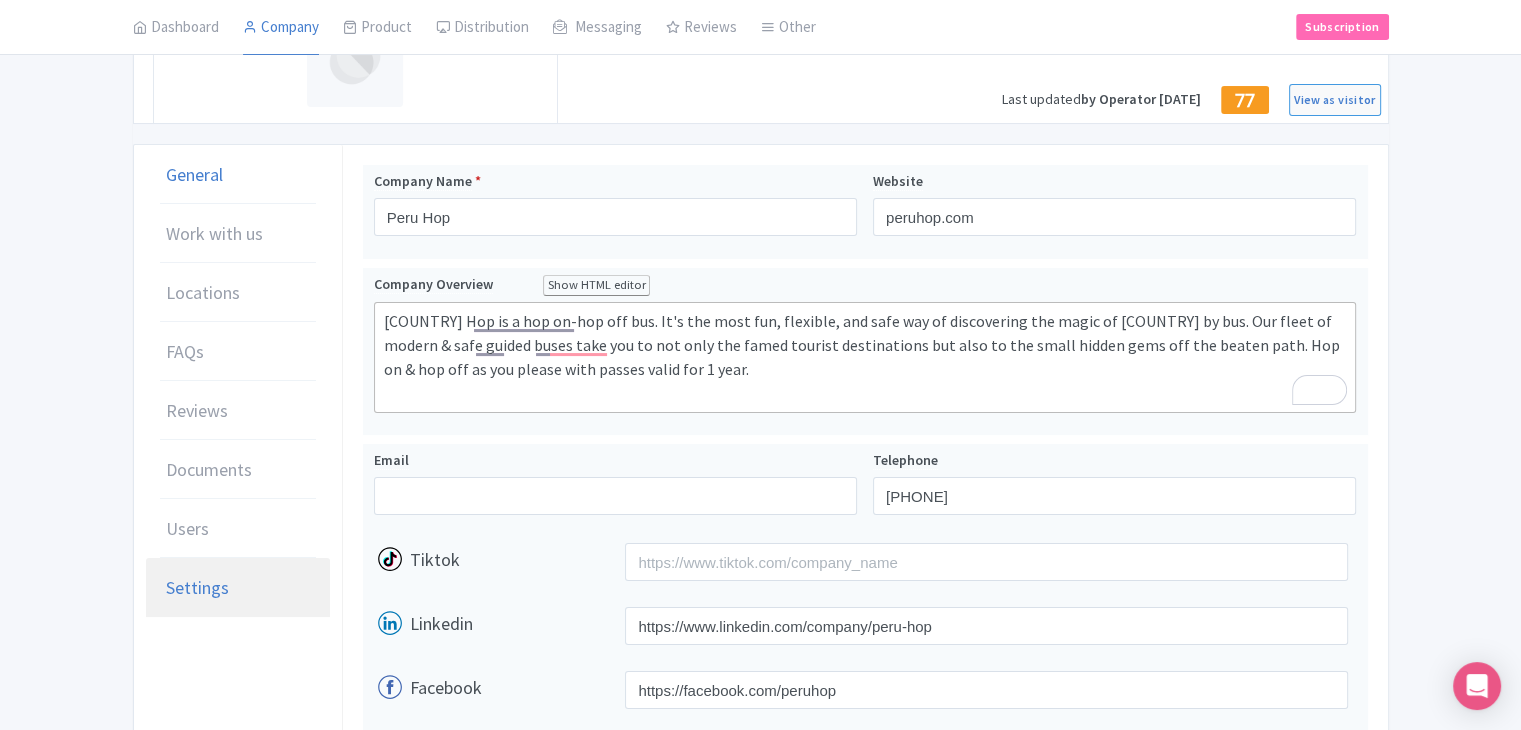 click on "Settings" at bounding box center (197, 587) 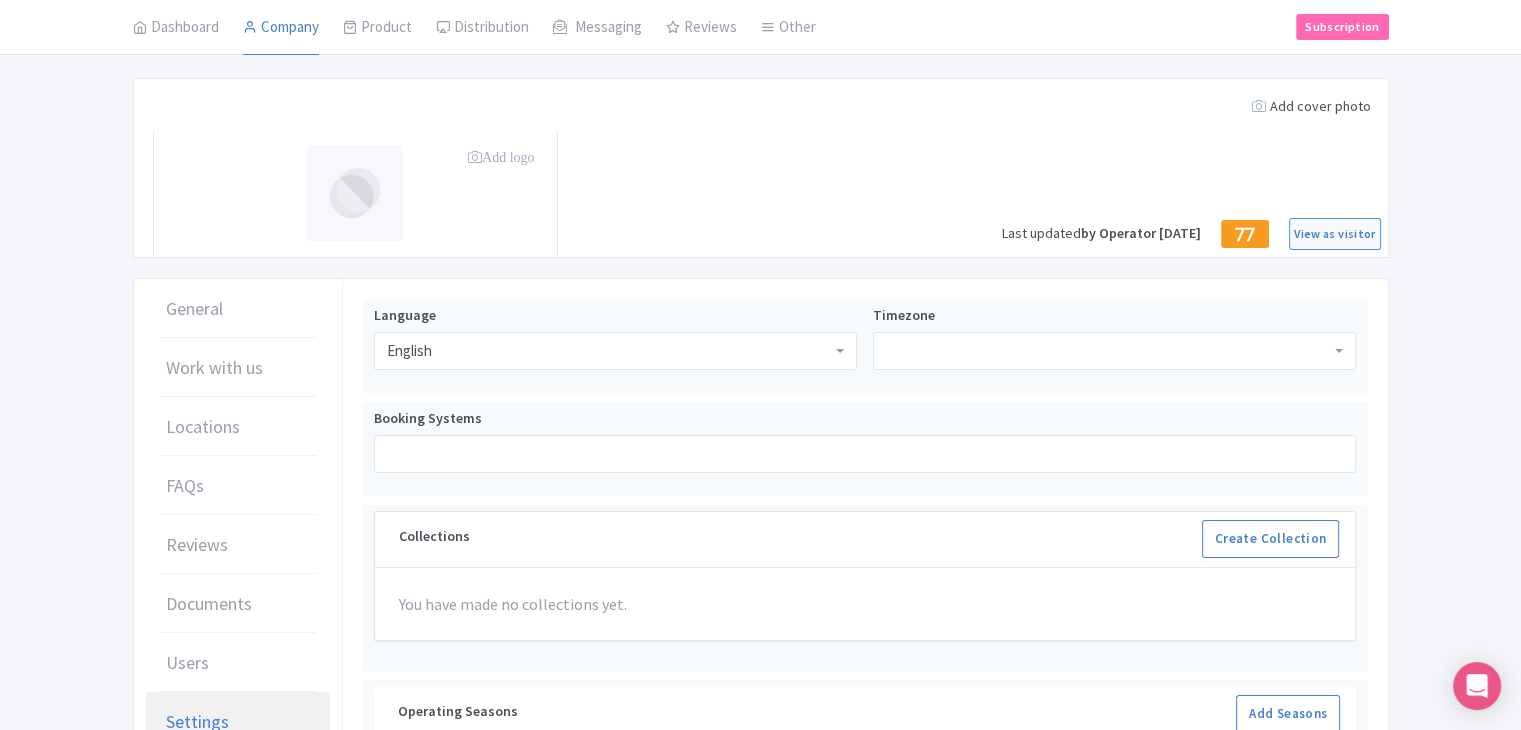 scroll, scrollTop: 0, scrollLeft: 0, axis: both 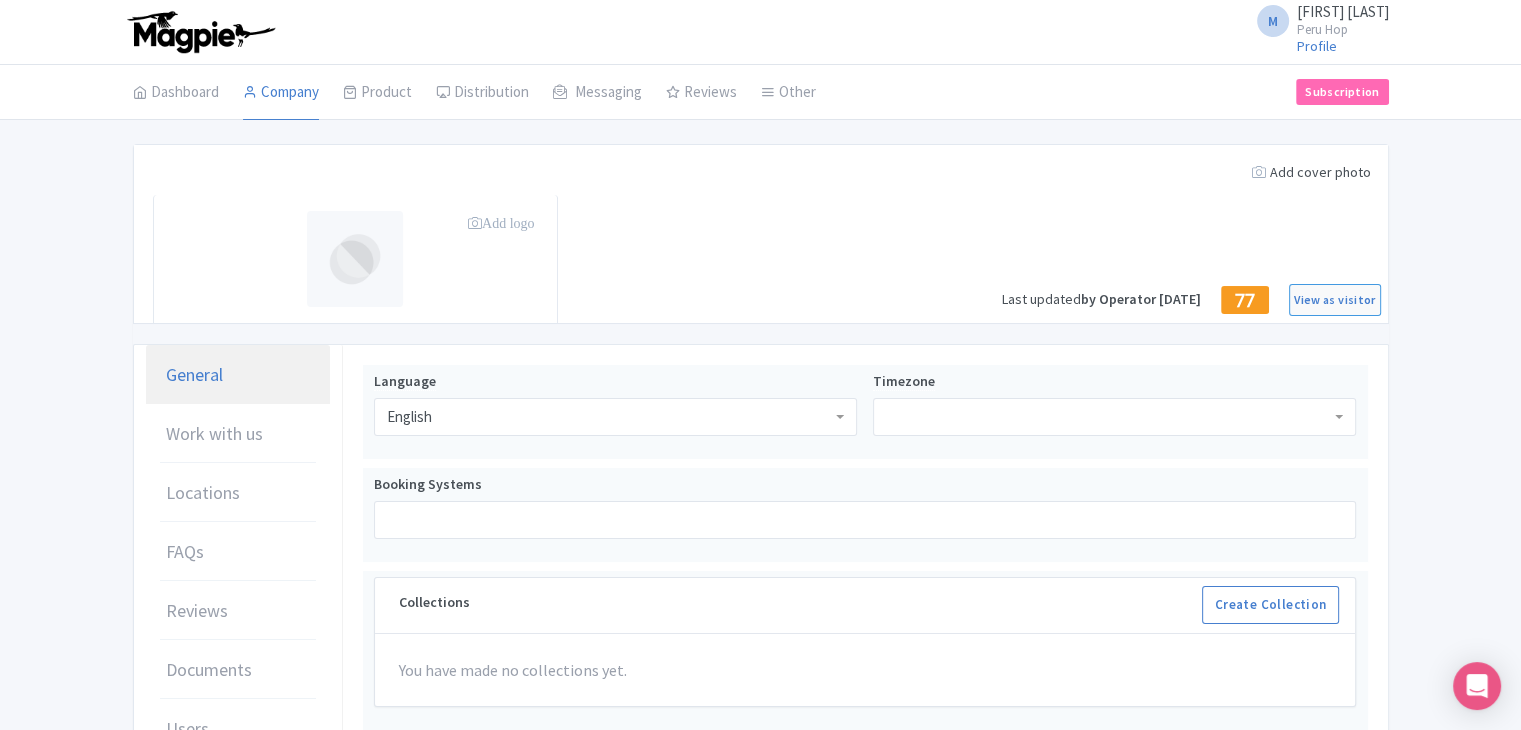 click on "General" at bounding box center (194, 374) 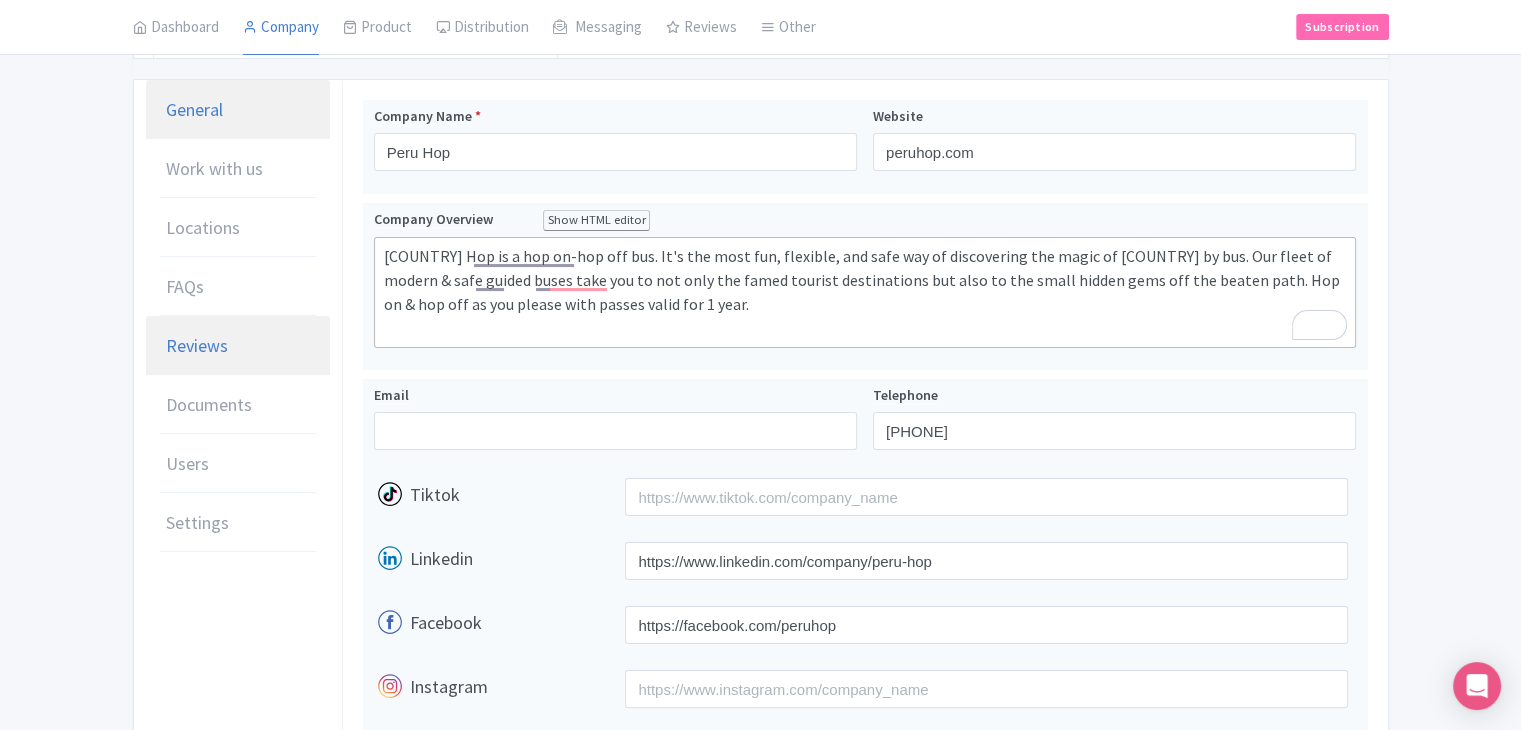scroll, scrollTop: 266, scrollLeft: 0, axis: vertical 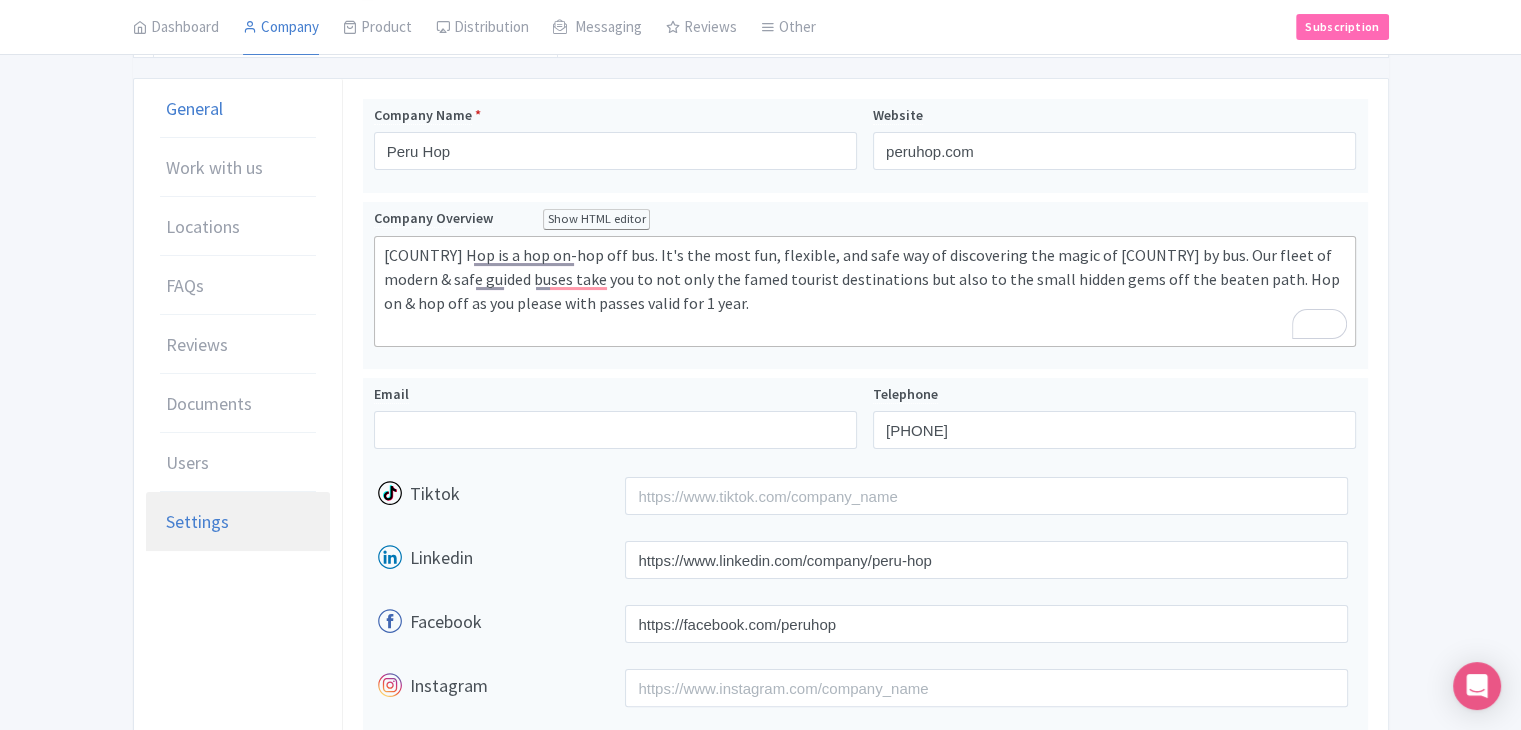 click on "Settings" at bounding box center [197, 521] 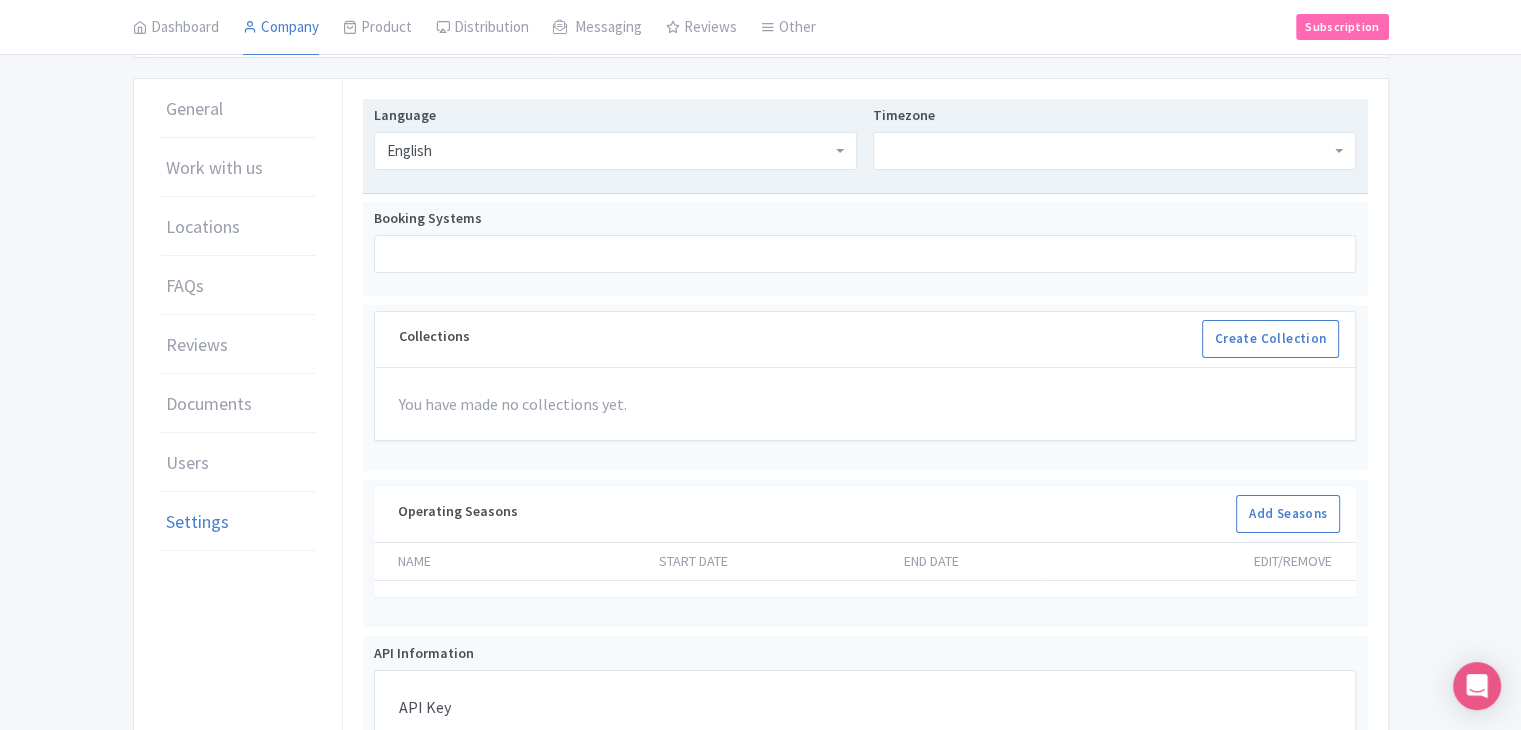 click on "English" at bounding box center [615, 151] 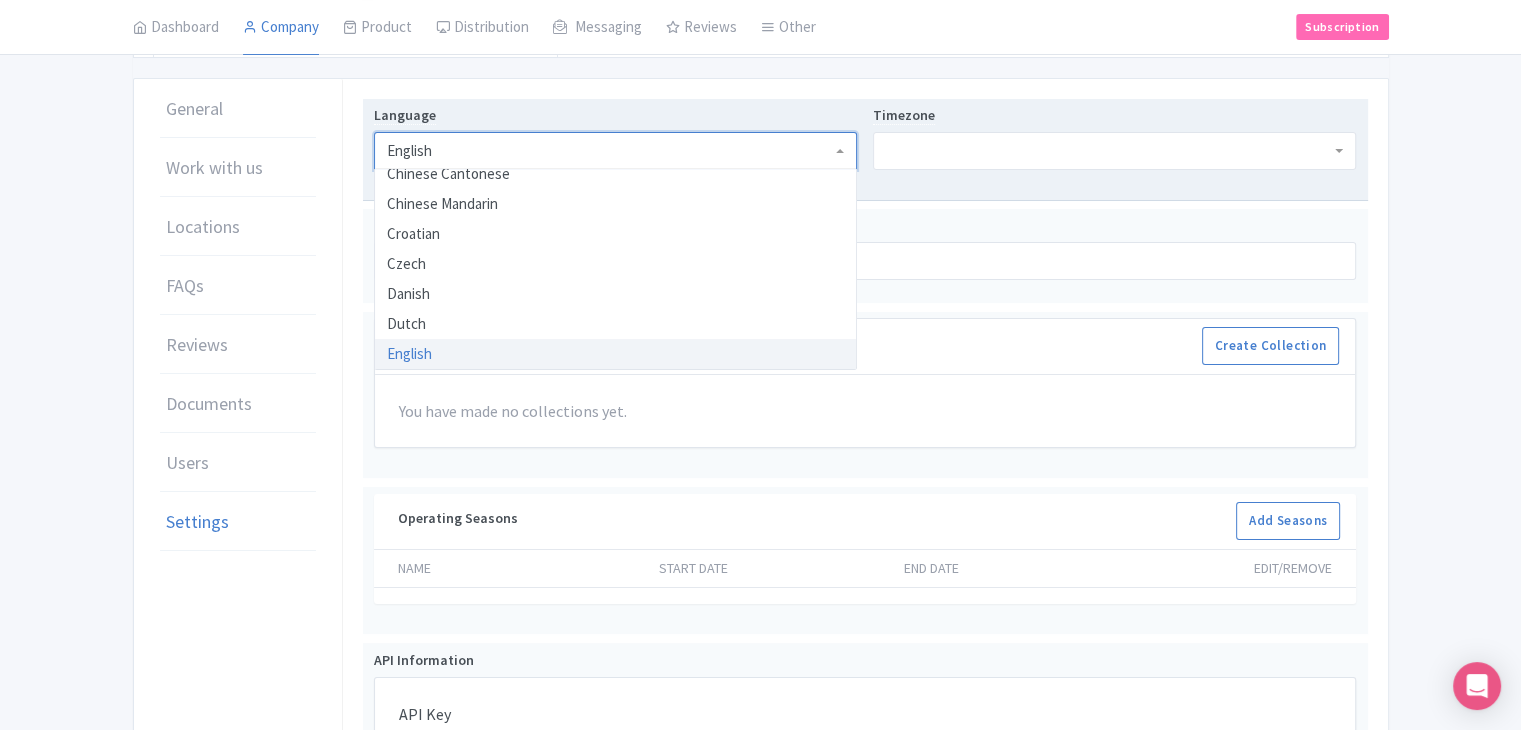 click on "Language English English Afrikaans Albanian Arabic Armenian Basque Bengali Bulgarian Catalan Central Khmer Chinese Cantonese Chinese Mandarin Croatian Czech Danish Dutch English Estonian Fijian Finnish French Georgian German Greek Gujarati Hebrew Hindi Hungarian Icelandic Indonesian Irish Italian Japanese Korean Latin Latvian Lithuanian Macedonian Malay Malayalam Maltese Maori Marathi Mongolian Nepali Norwegian Panjabi Persian Polish Portuguese Quechua Romanian Russian Samoan Serbian Slovak Slovenian Spanish Swahili Swedish Tamil Tatar Telugu Thai Tibetan Tongan Turkish Ukrainian Urdu Uzbek Vietnamese Welsh Xhosa
Timezone" at bounding box center [865, 150] 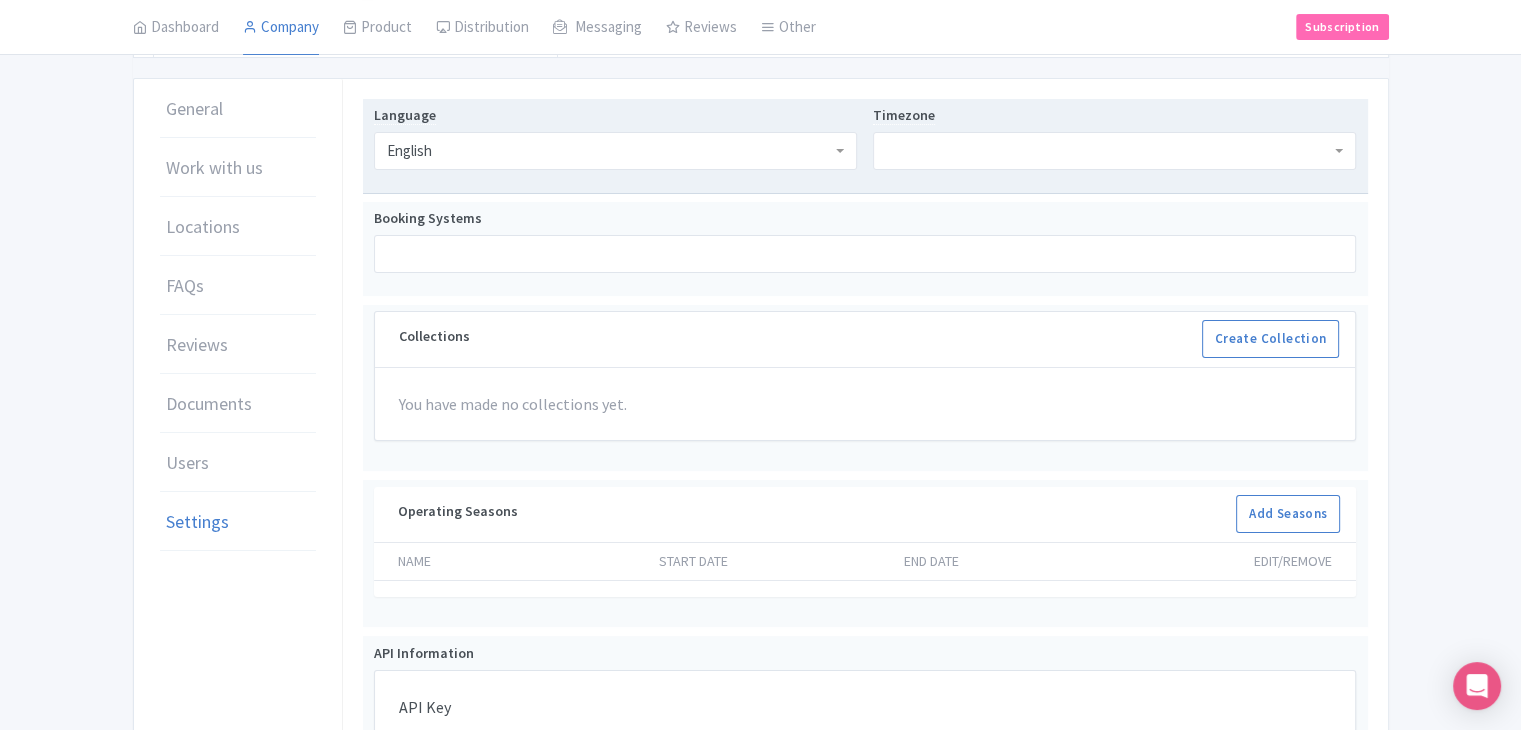 click on "English" at bounding box center (615, 151) 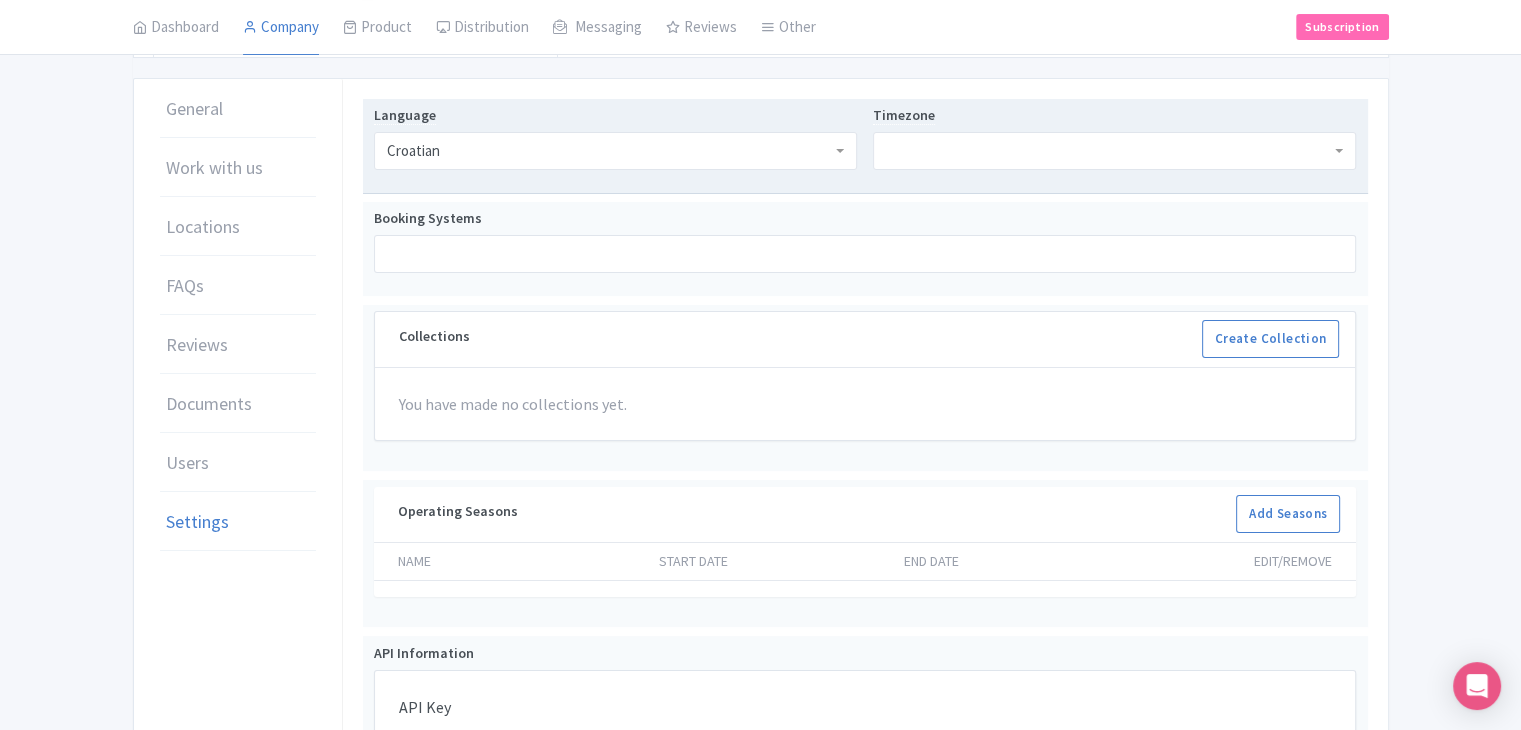 click on "Croatian" at bounding box center (615, 151) 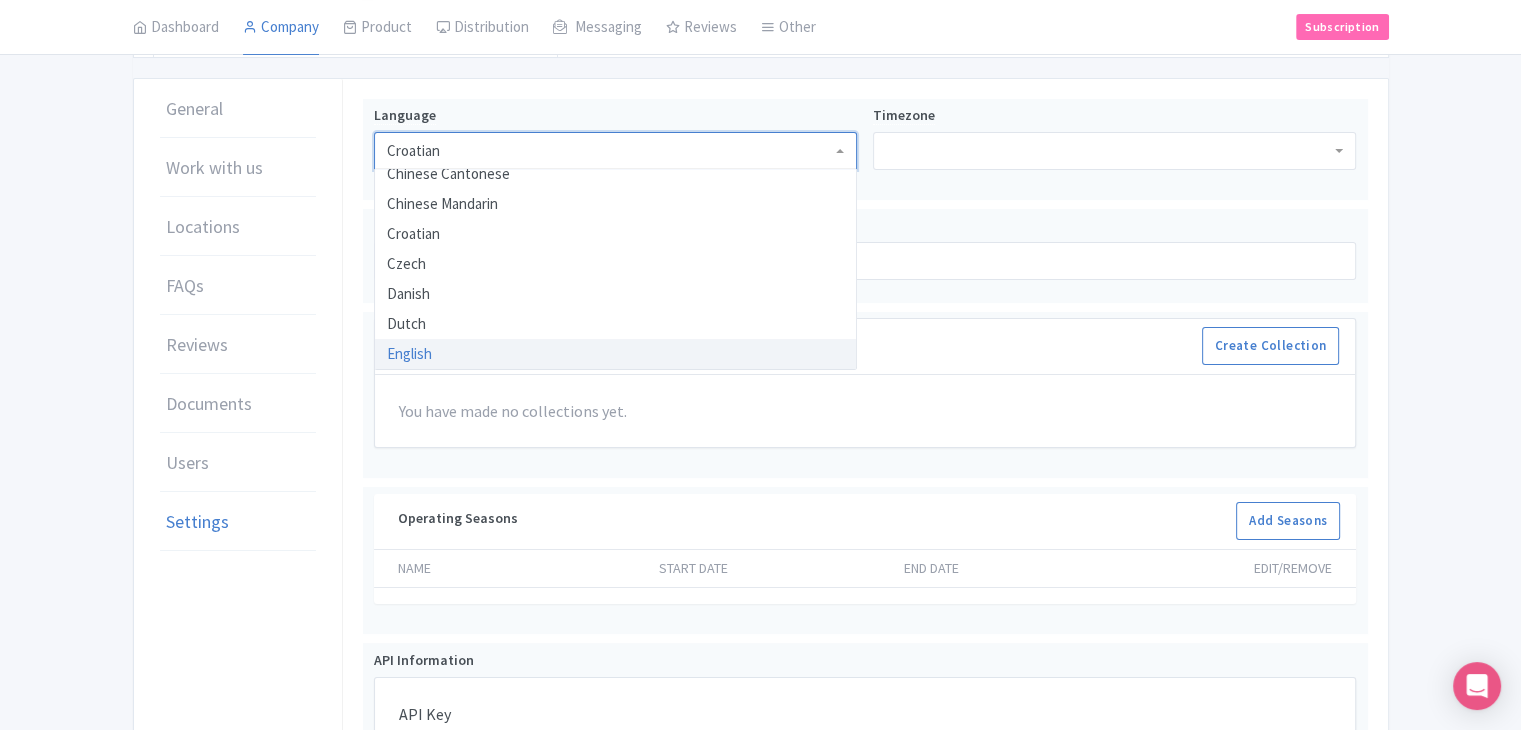 scroll, scrollTop: 0, scrollLeft: 0, axis: both 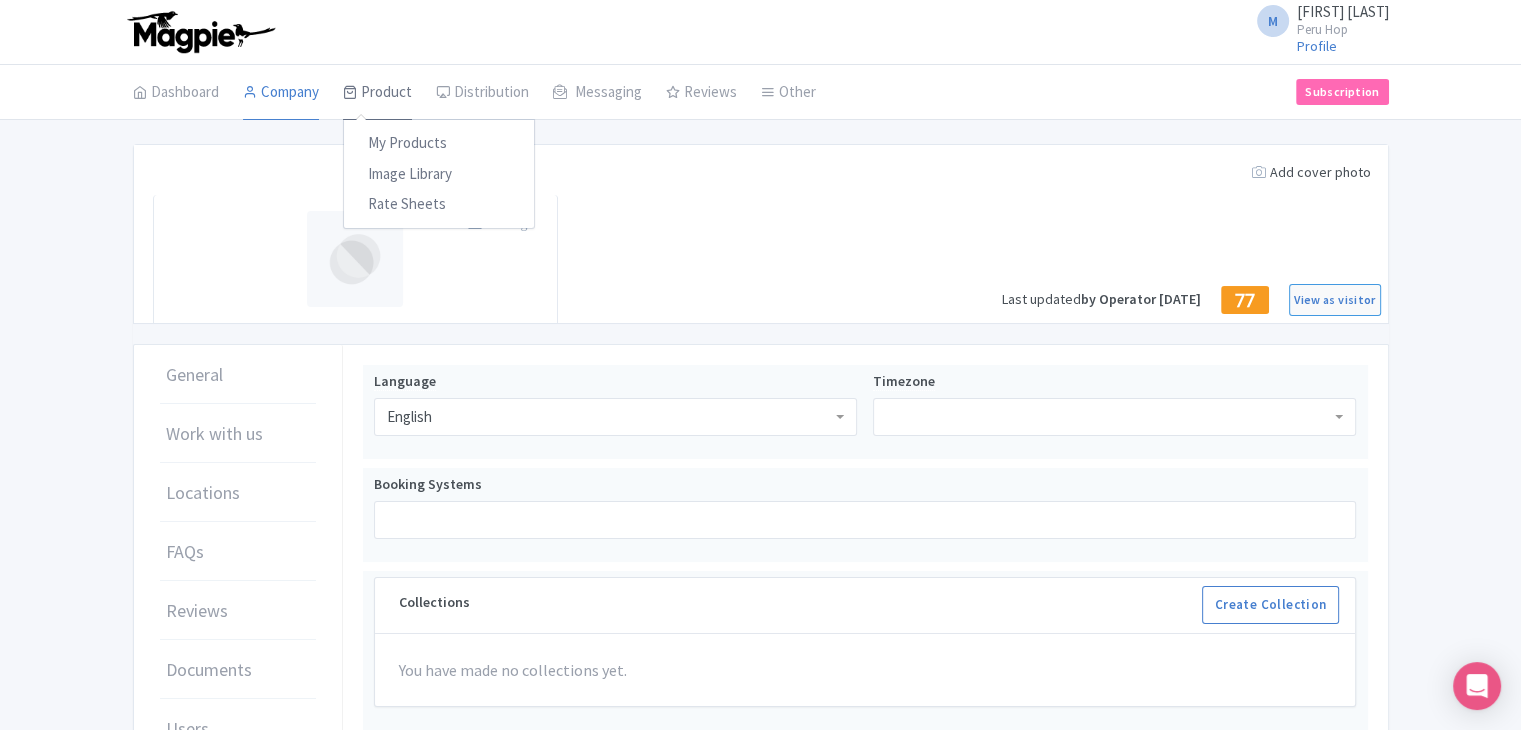 click on "Product" at bounding box center (377, 93) 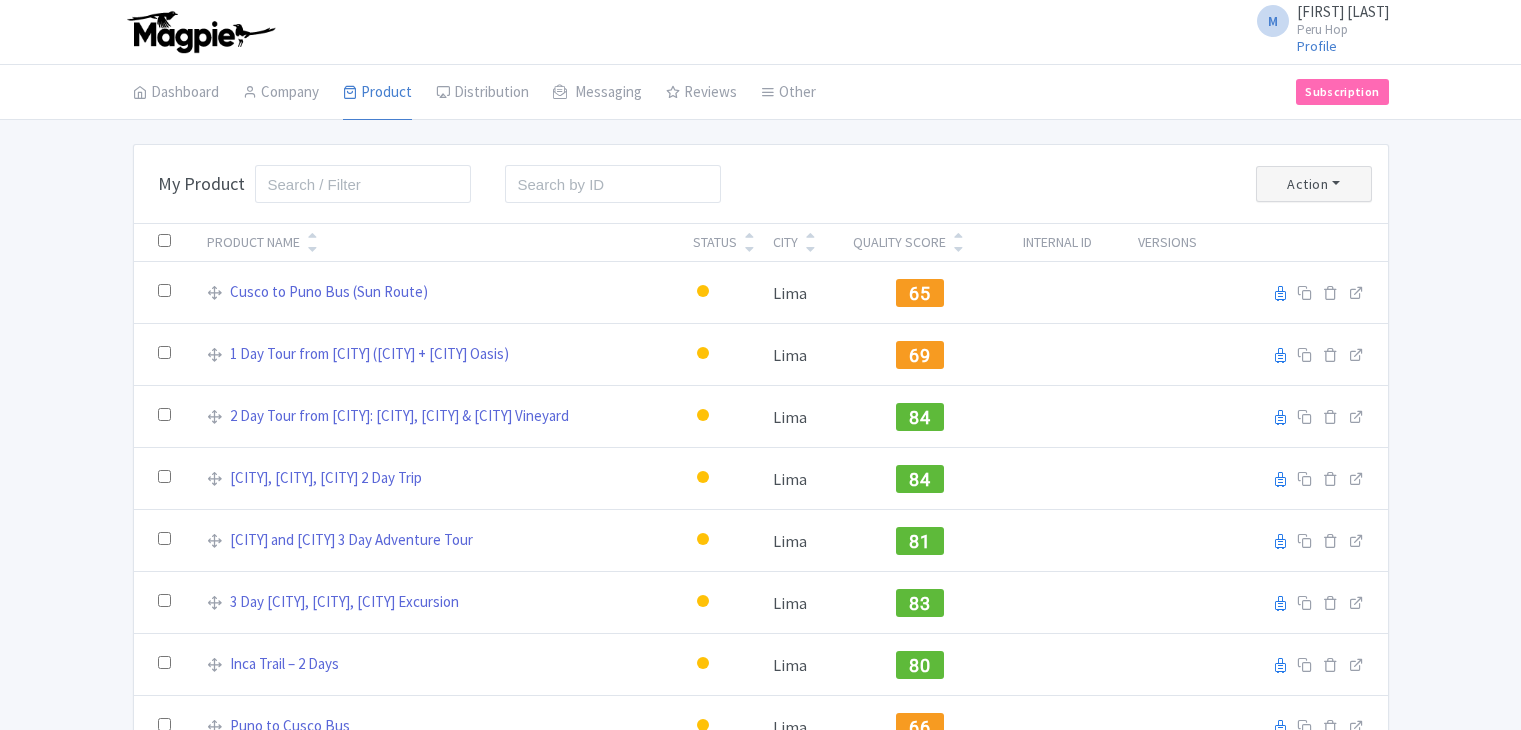 scroll, scrollTop: 0, scrollLeft: 0, axis: both 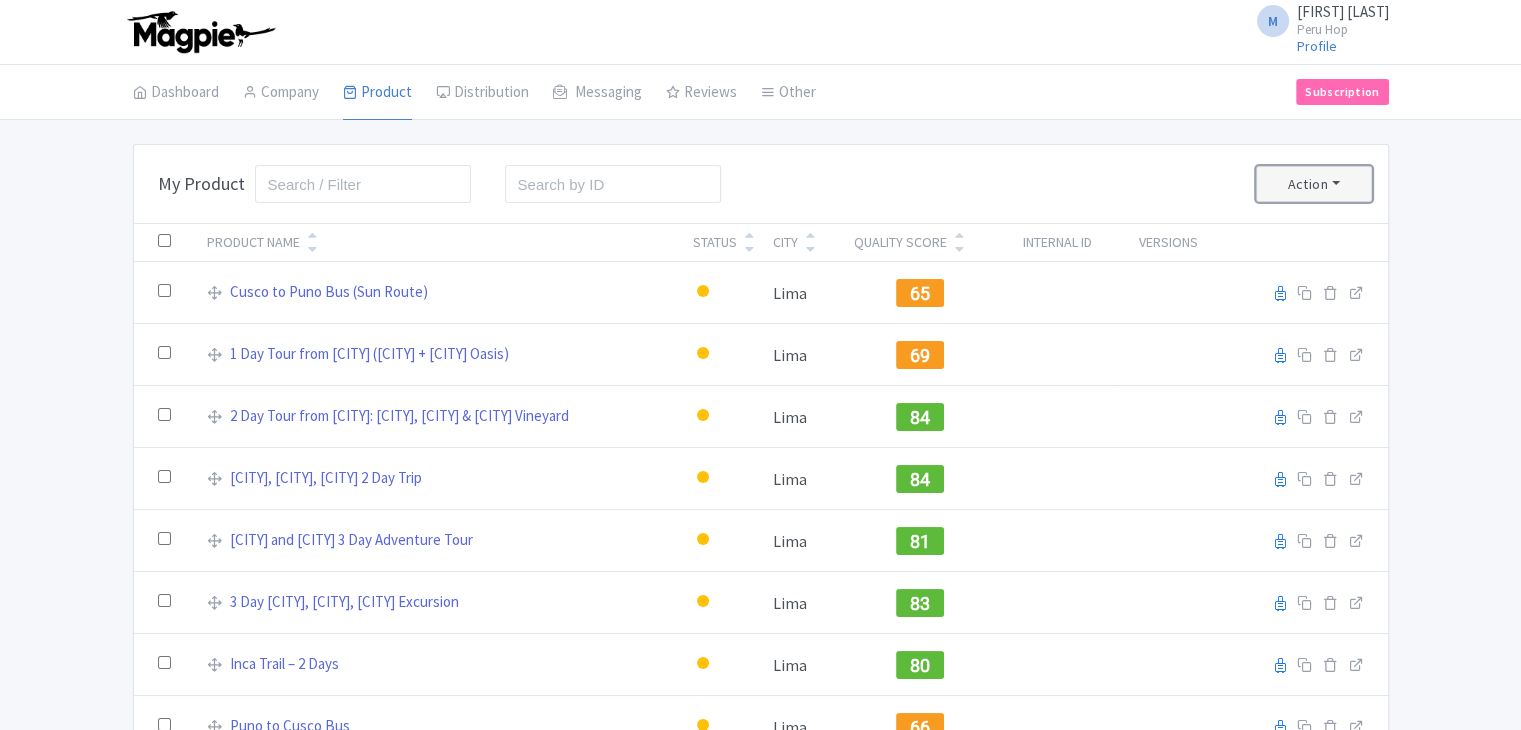 click on "Action" at bounding box center (1314, 184) 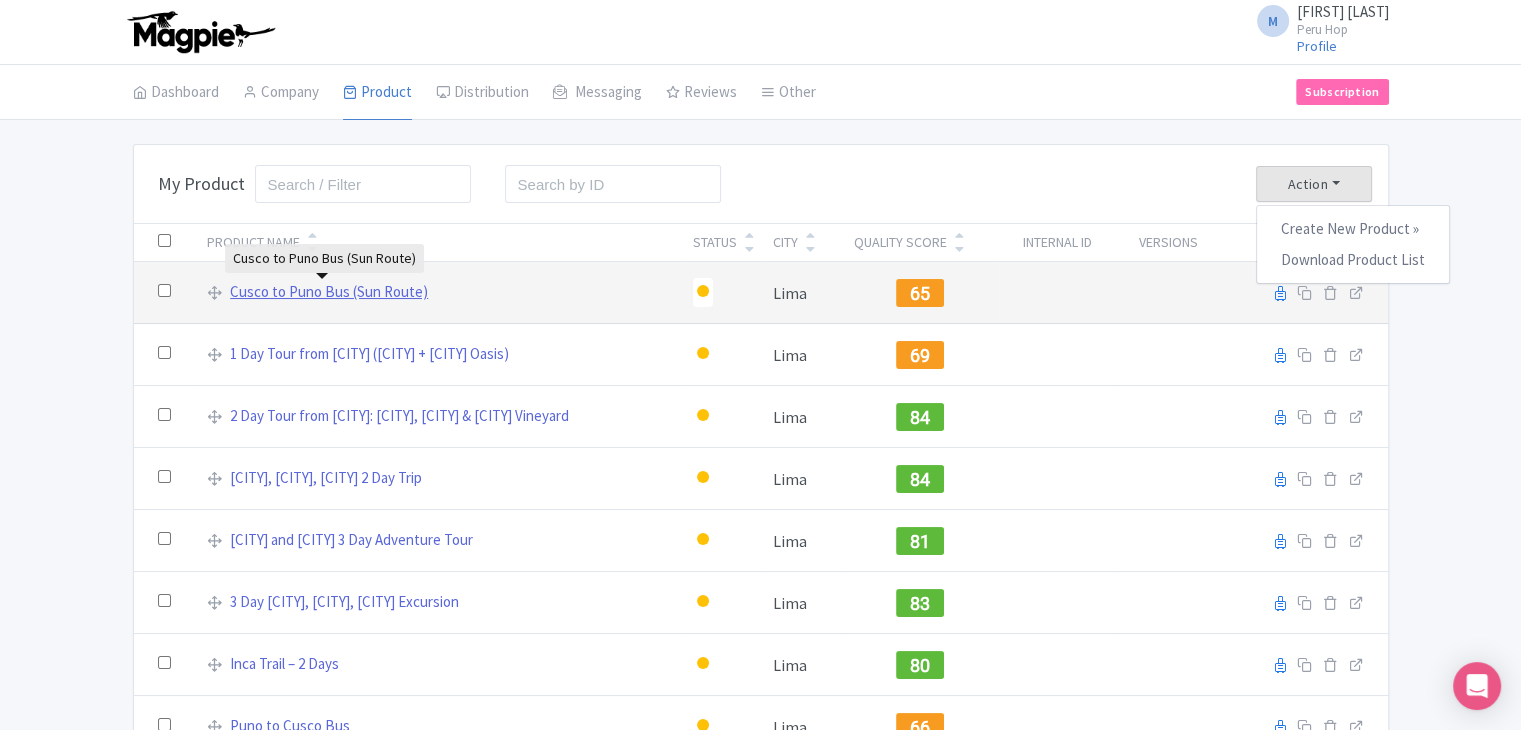 click on "Cusco to Puno Bus (Sun Route)" at bounding box center (329, 292) 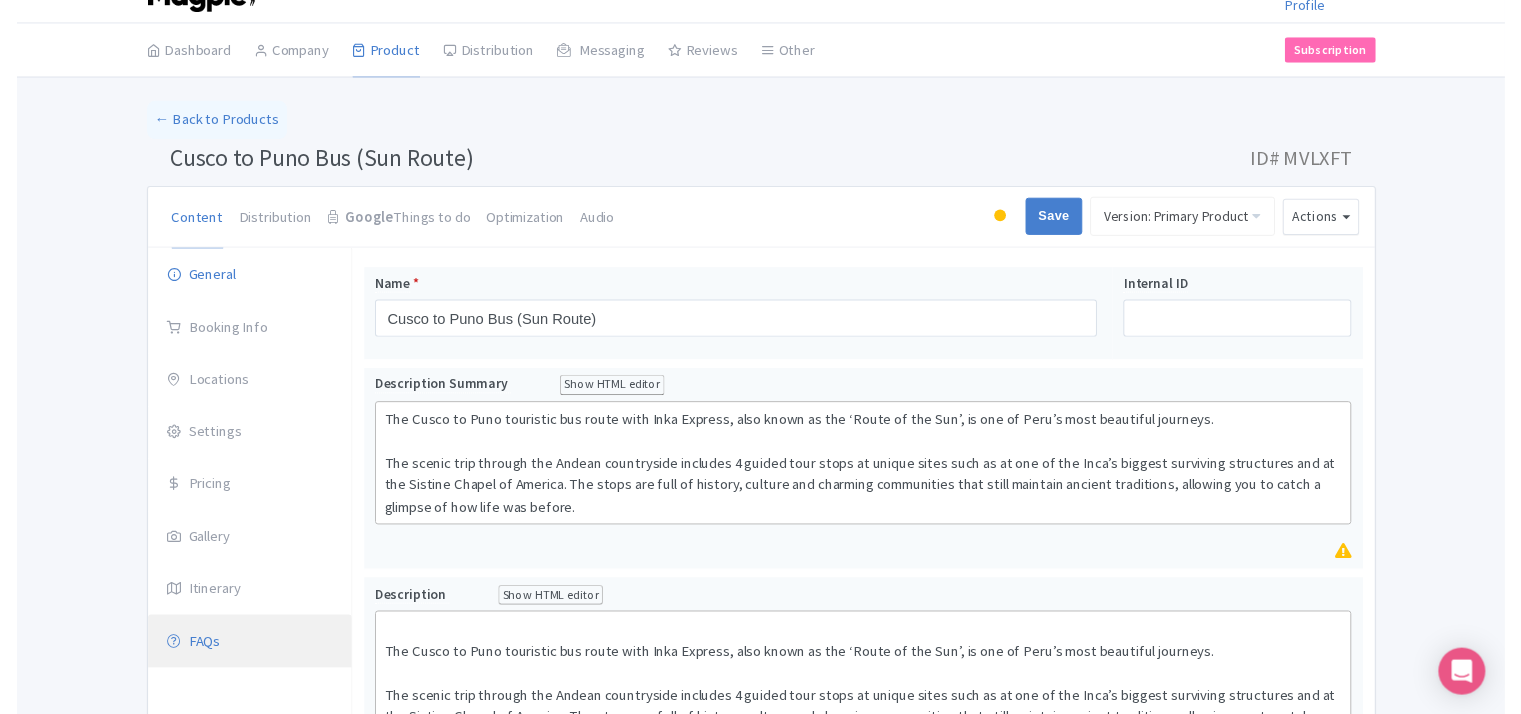 scroll, scrollTop: 200, scrollLeft: 0, axis: vertical 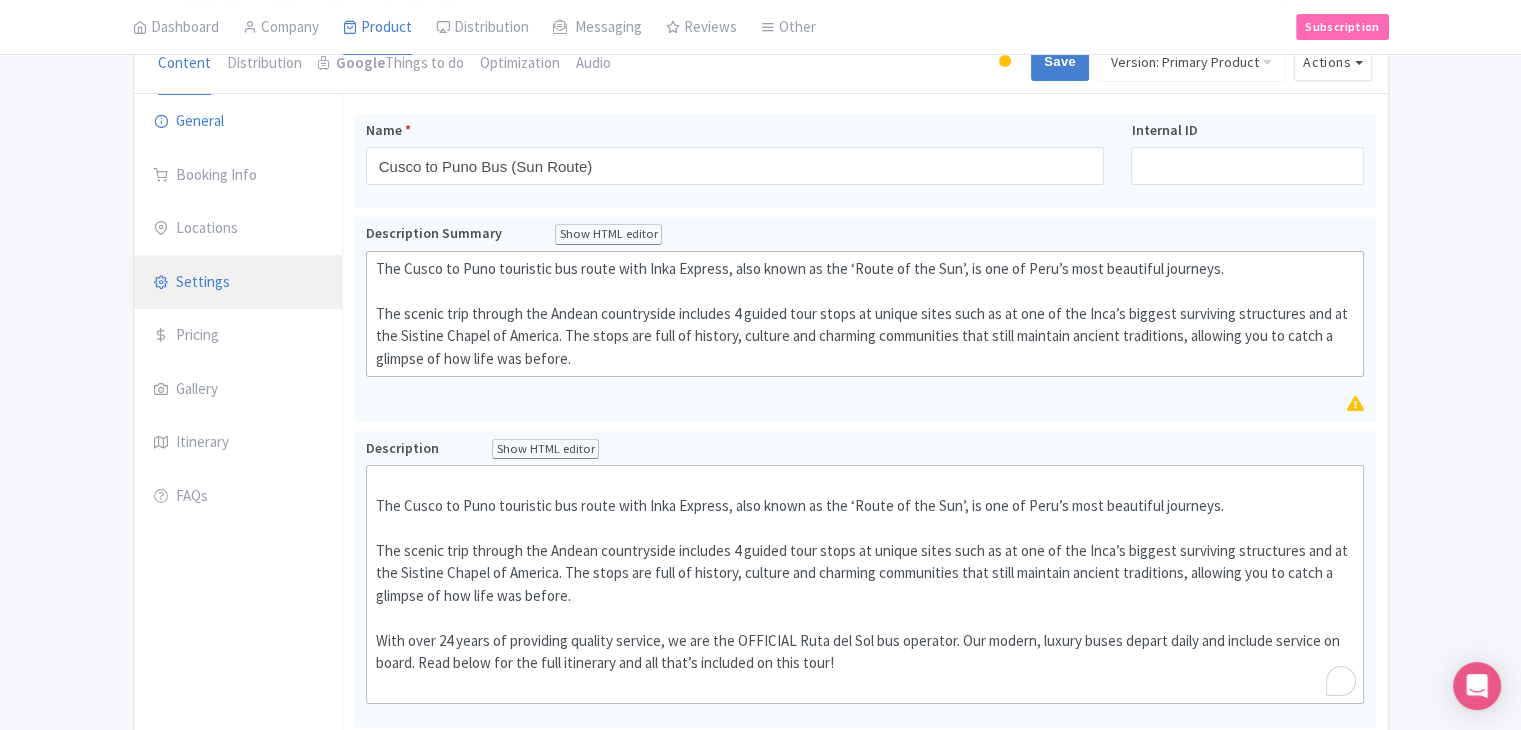 click on "Settings" at bounding box center [238, 283] 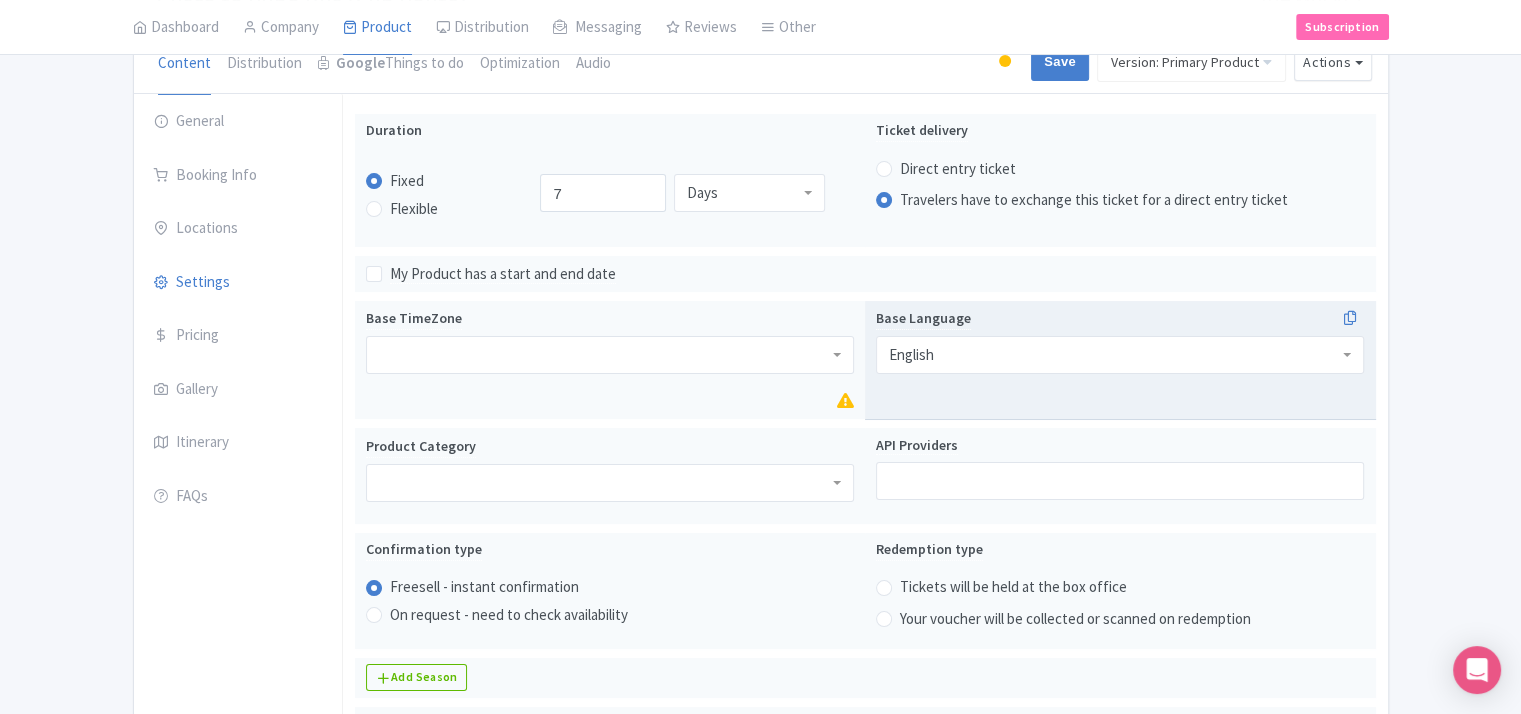 click on "English" at bounding box center (1120, 355) 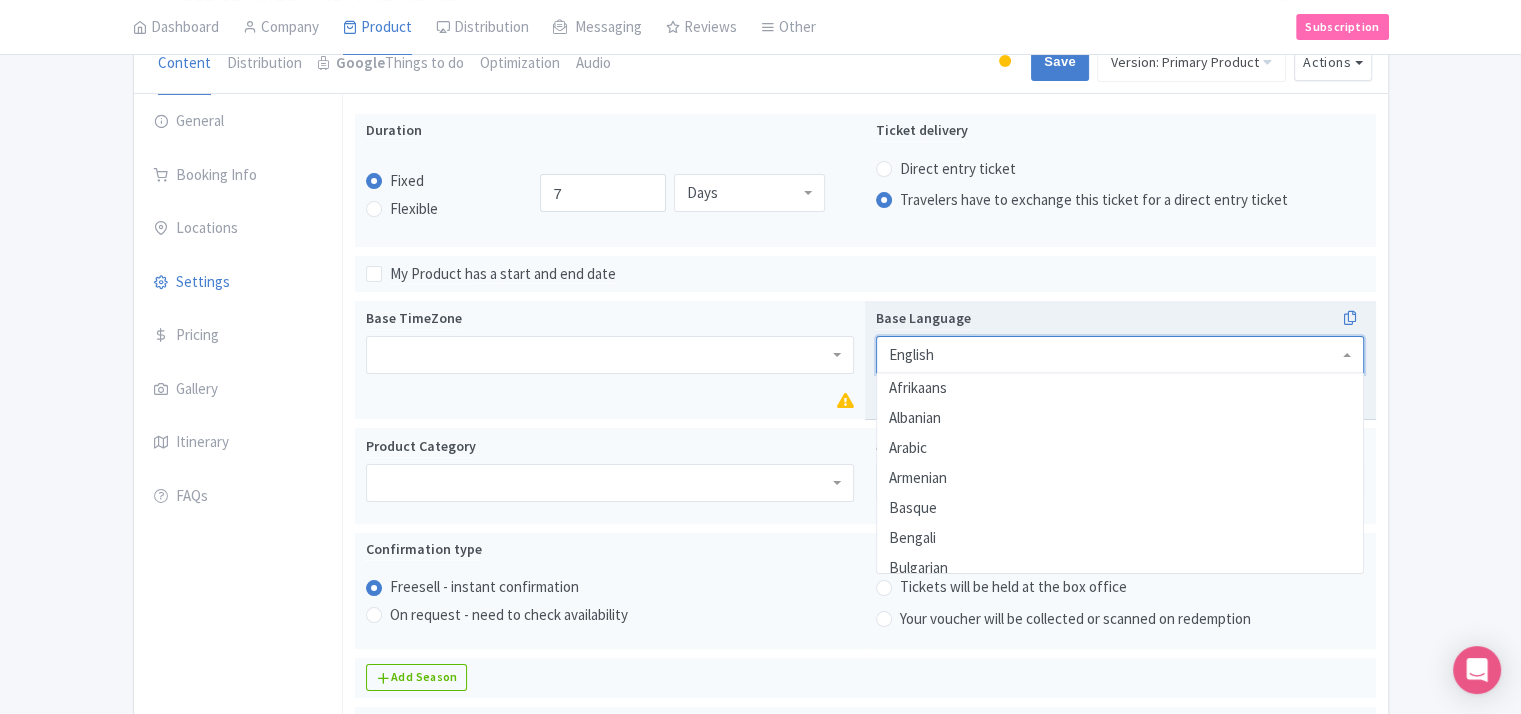 scroll, scrollTop: 280, scrollLeft: 0, axis: vertical 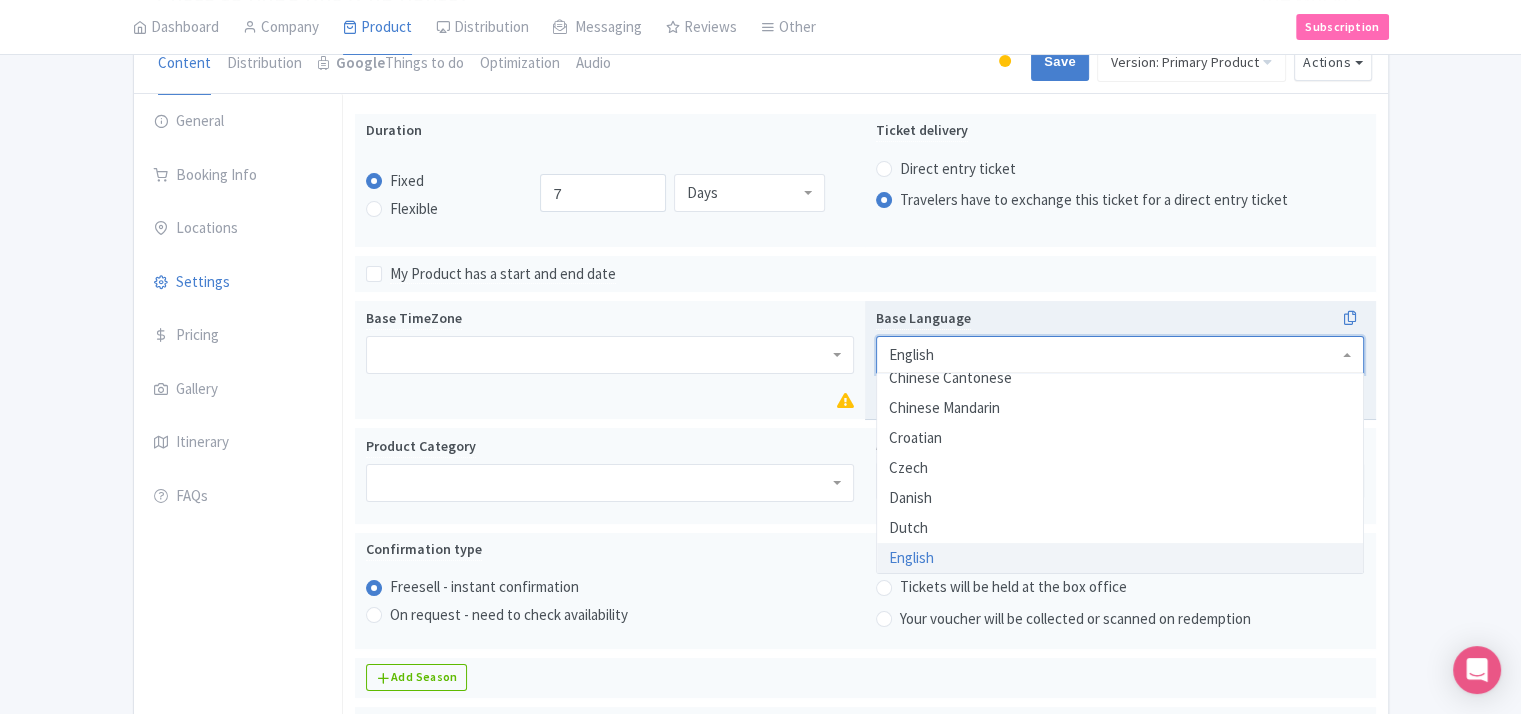 click on "Base Language English English Afrikaans Albanian Arabic Armenian Basque Bengali Bulgarian Catalan Central Khmer Chinese Cantonese Chinese Mandarin Croatian Czech Danish Dutch English Estonian Fijian Finnish French Georgian German Greek Gujarati Hebrew Hindi Hungarian Icelandic Indonesian Irish Italian Japanese Korean Latin Latvian Lithuanian Macedonian Malay Malayalam Maltese Maori Marathi Mongolian Nepali Norwegian Panjabi Persian Polish Portuguese Quechua Romanian Russian Samoan Serbian Slovak Slovenian Spanish Swahili Swedish Tamil Tatar Telugu Thai Tibetan Tongan Turkish Ukrainian Urdu Uzbek Vietnamese Welsh Xhosa" at bounding box center [1120, 344] 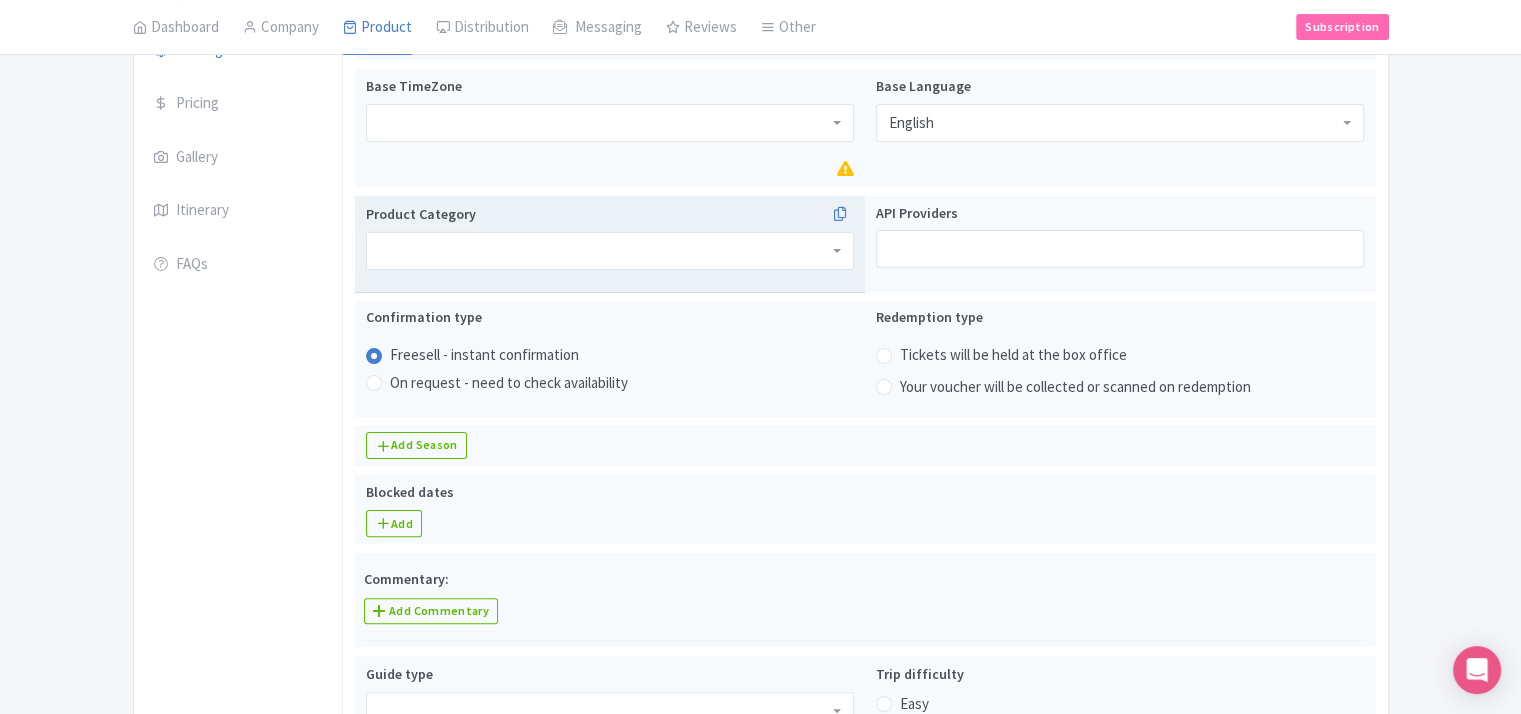 scroll, scrollTop: 400, scrollLeft: 0, axis: vertical 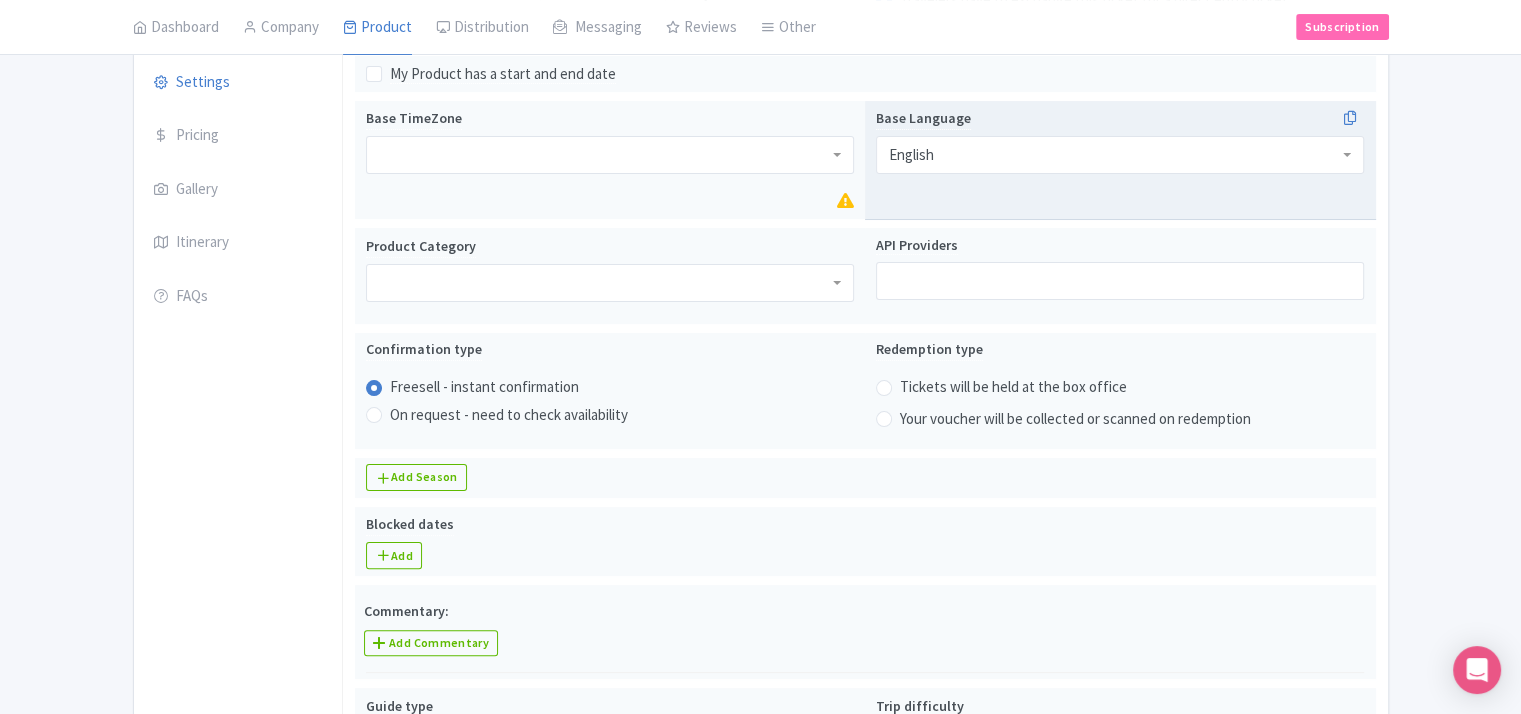 click on "English" at bounding box center (1120, 155) 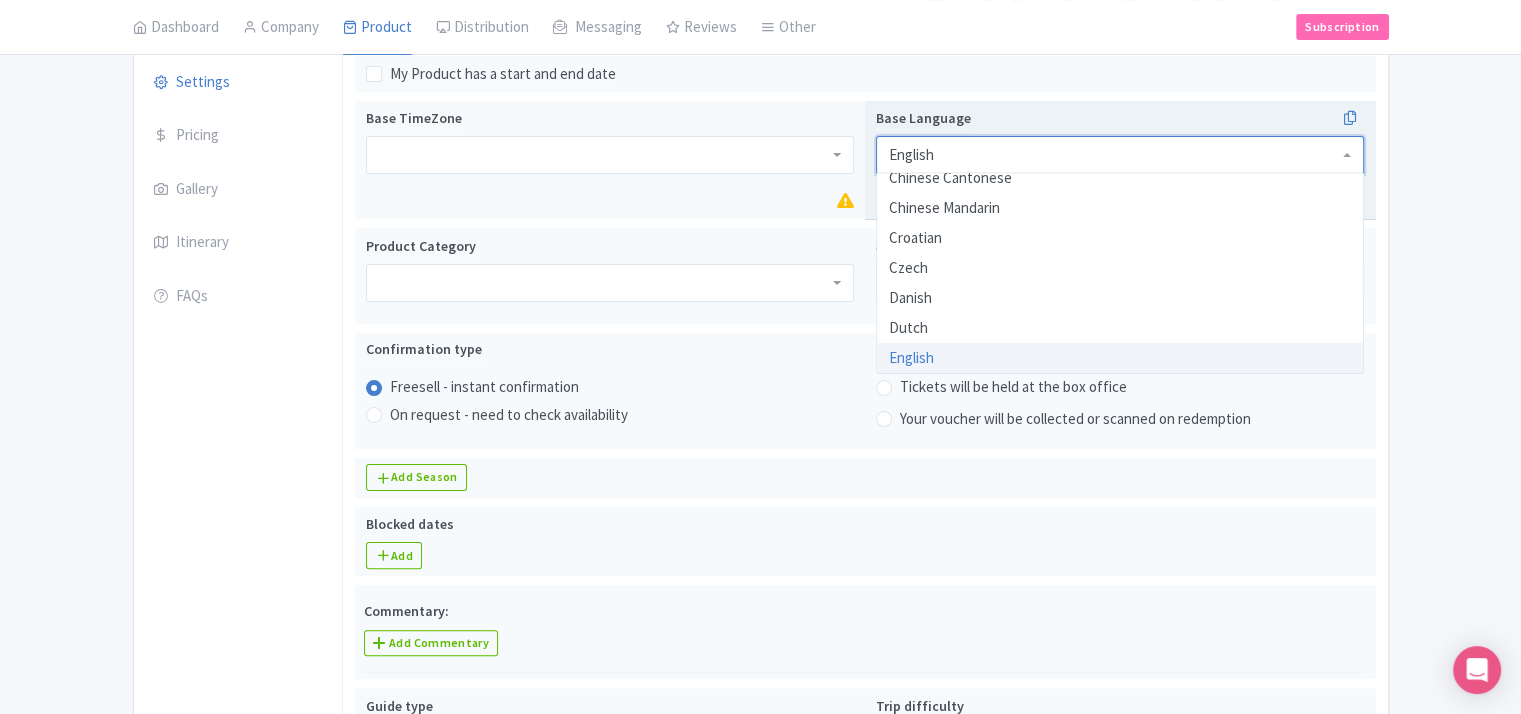 click on "Base Language English English Afrikaans Albanian Arabic Armenian Basque Bengali Bulgarian Catalan Central Khmer Chinese Cantonese Chinese Mandarin Croatian Czech Danish Dutch English Estonian Fijian Finnish French Georgian German Greek Gujarati Hebrew Hindi Hungarian Icelandic Indonesian Irish Italian Japanese Korean Latin Latvian Lithuanian Macedonian Malay Malayalam Maltese Maori Marathi Mongolian Nepali Norwegian Panjabi Persian Polish Portuguese Quechua Romanian Russian Samoan Serbian Slovak Slovenian Spanish Swahili Swedish Tamil Tatar Telugu Thai Tibetan Tongan Turkish Ukrainian Urdu Uzbek Vietnamese Welsh Xhosa" at bounding box center (1120, 144) 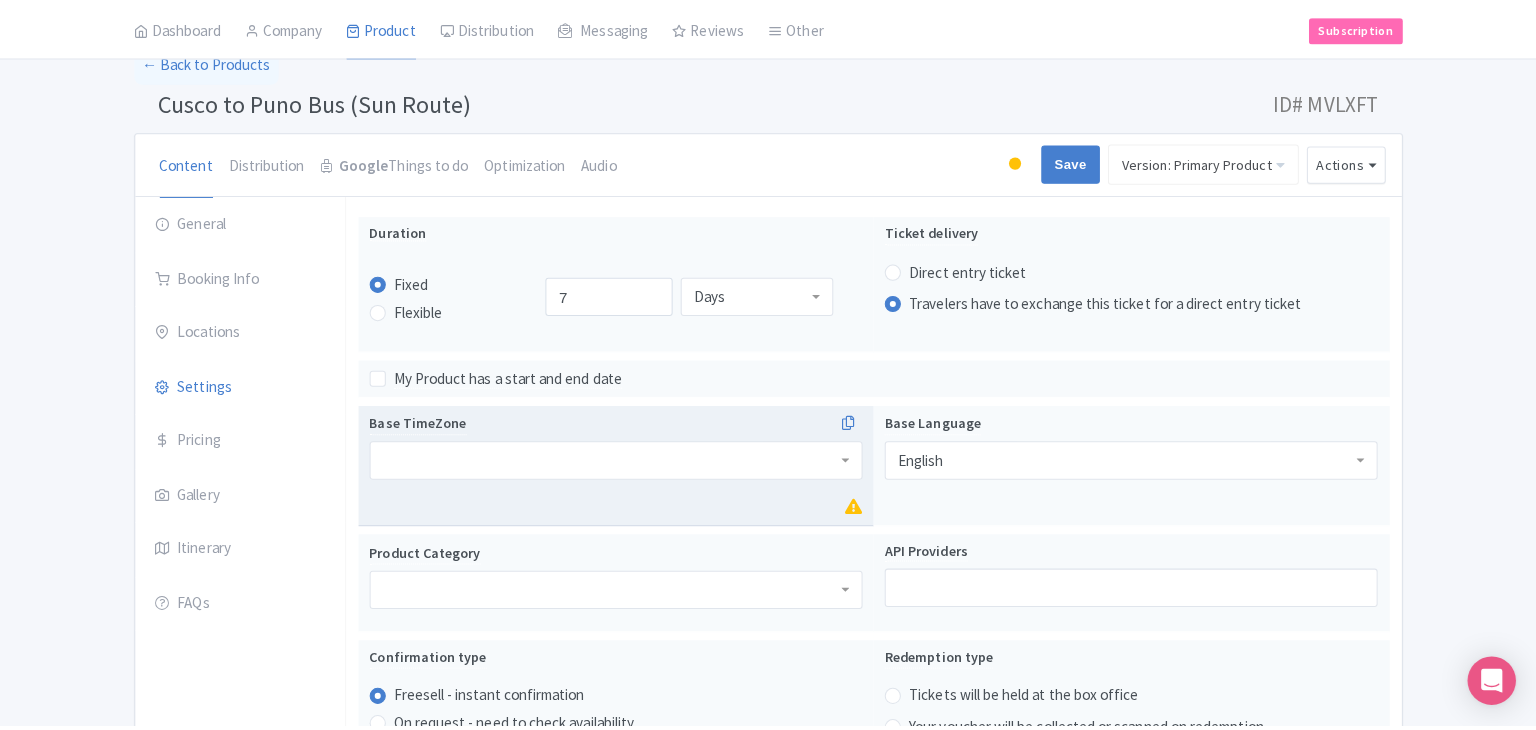 scroll, scrollTop: 100, scrollLeft: 0, axis: vertical 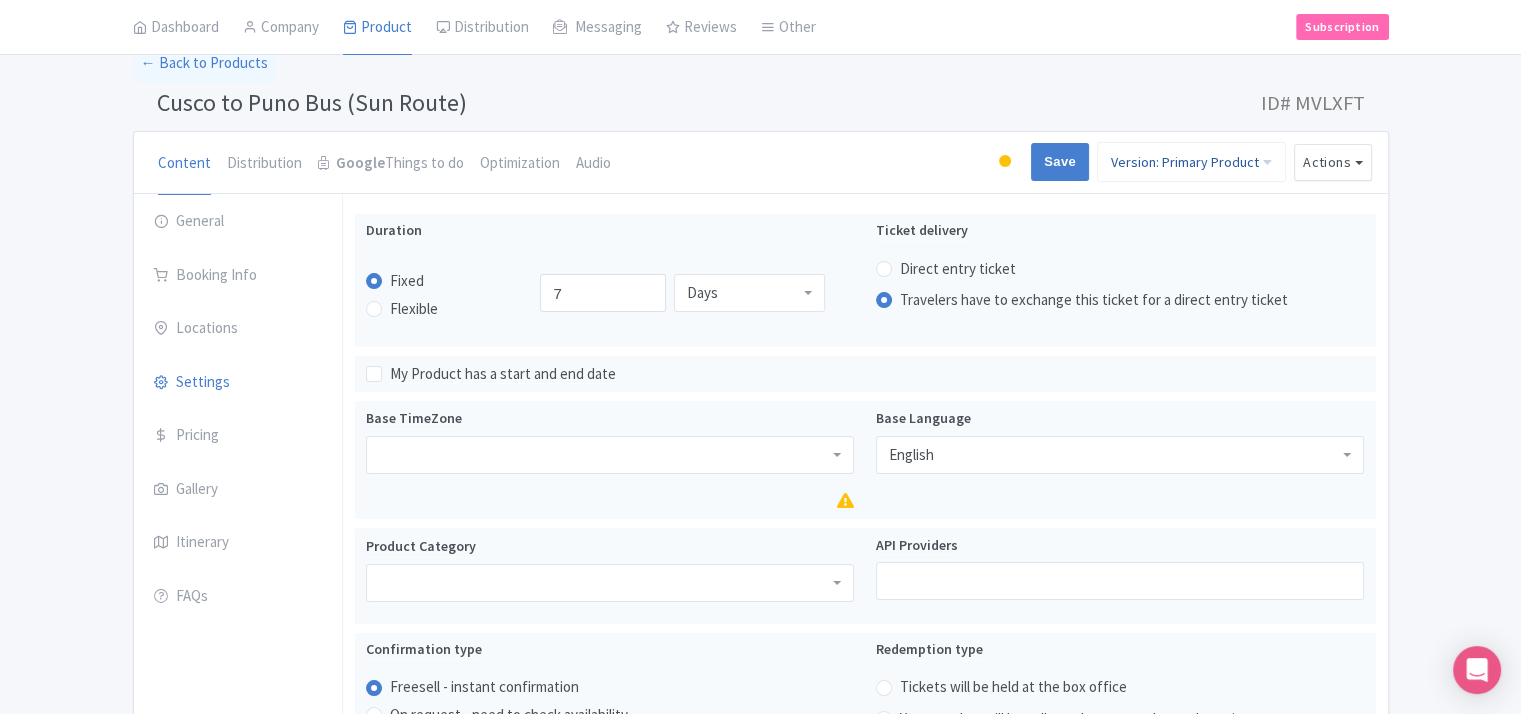click on "Version: Primary Product" at bounding box center [1191, 162] 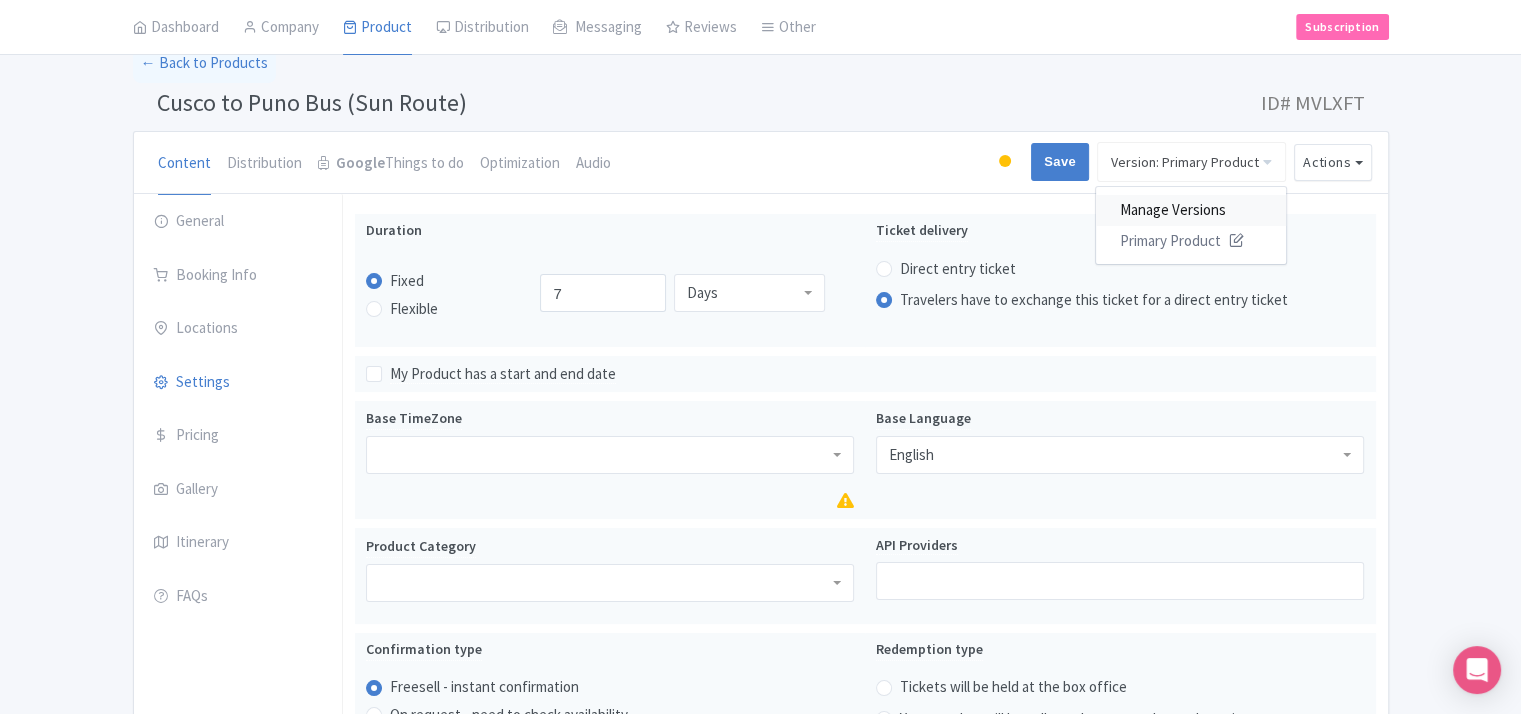 click on "Manage Versions" at bounding box center [1191, 210] 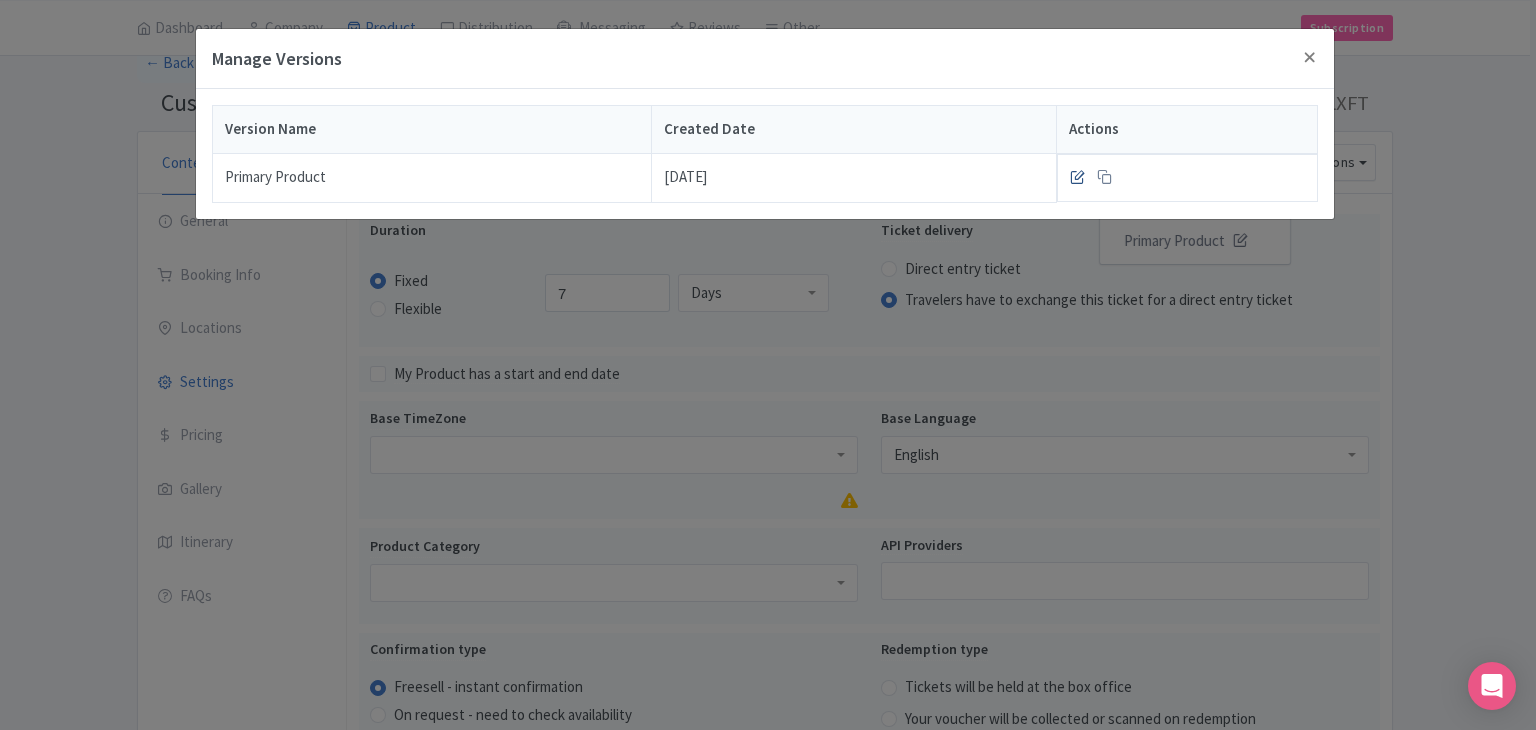 click at bounding box center [1077, 176] 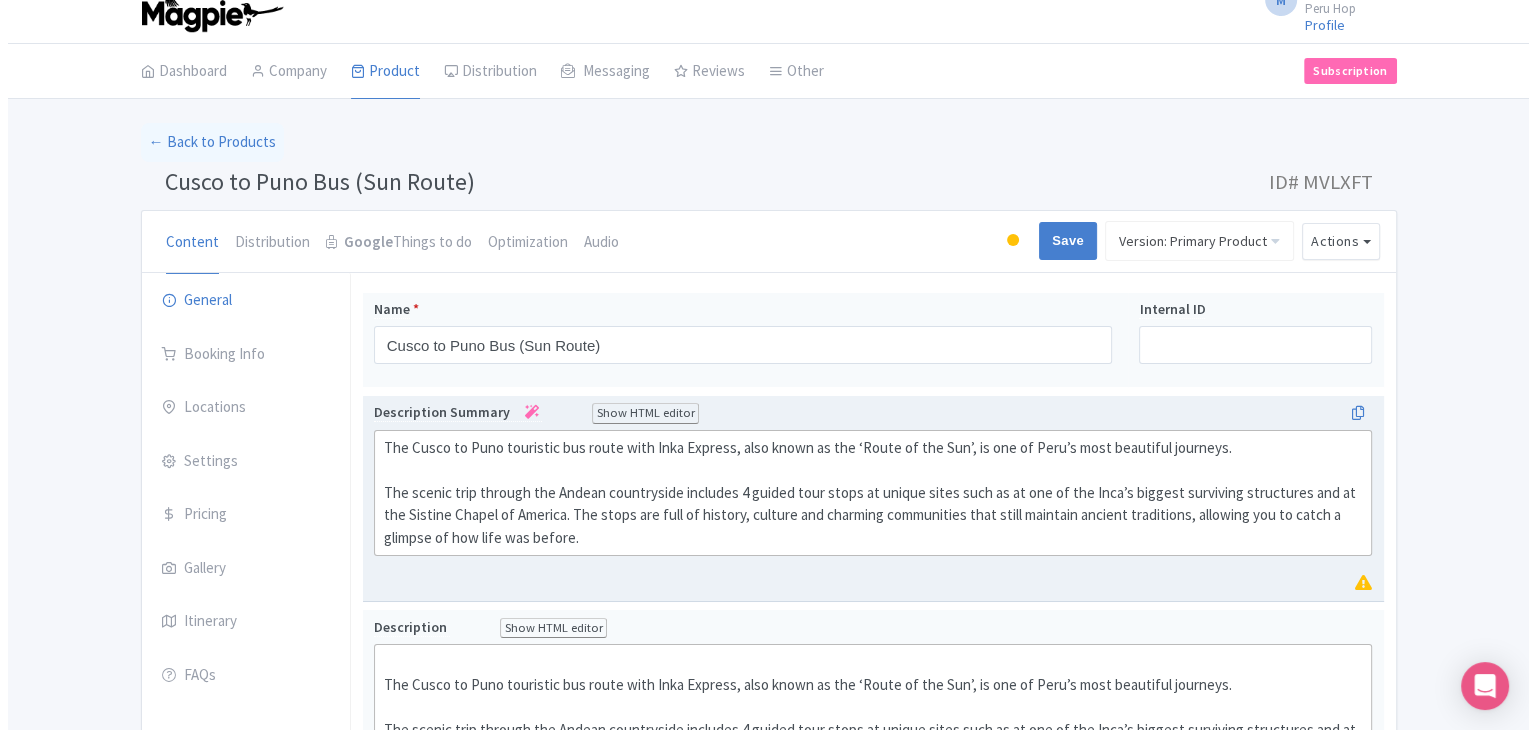 scroll, scrollTop: 66, scrollLeft: 0, axis: vertical 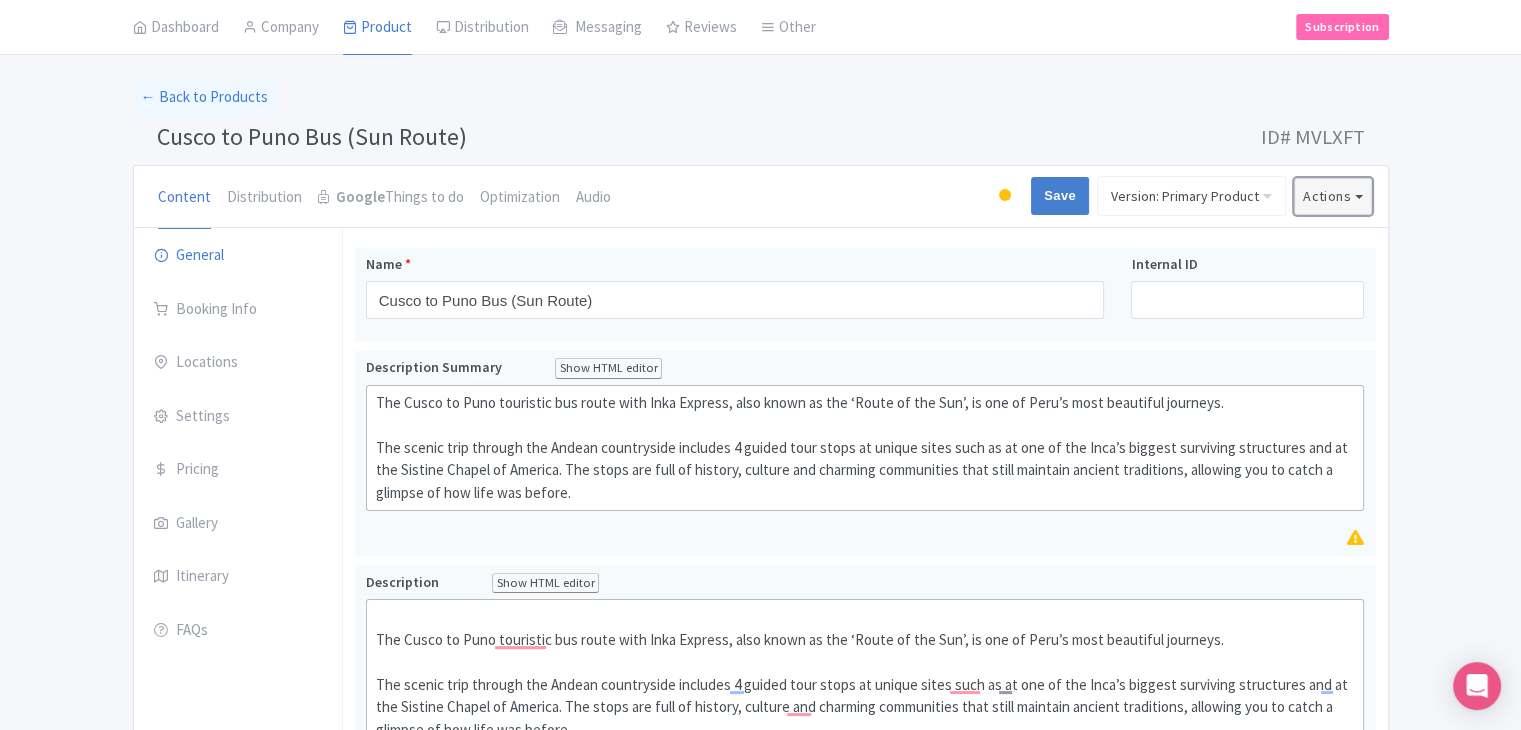 click on "Actions" at bounding box center (1333, 196) 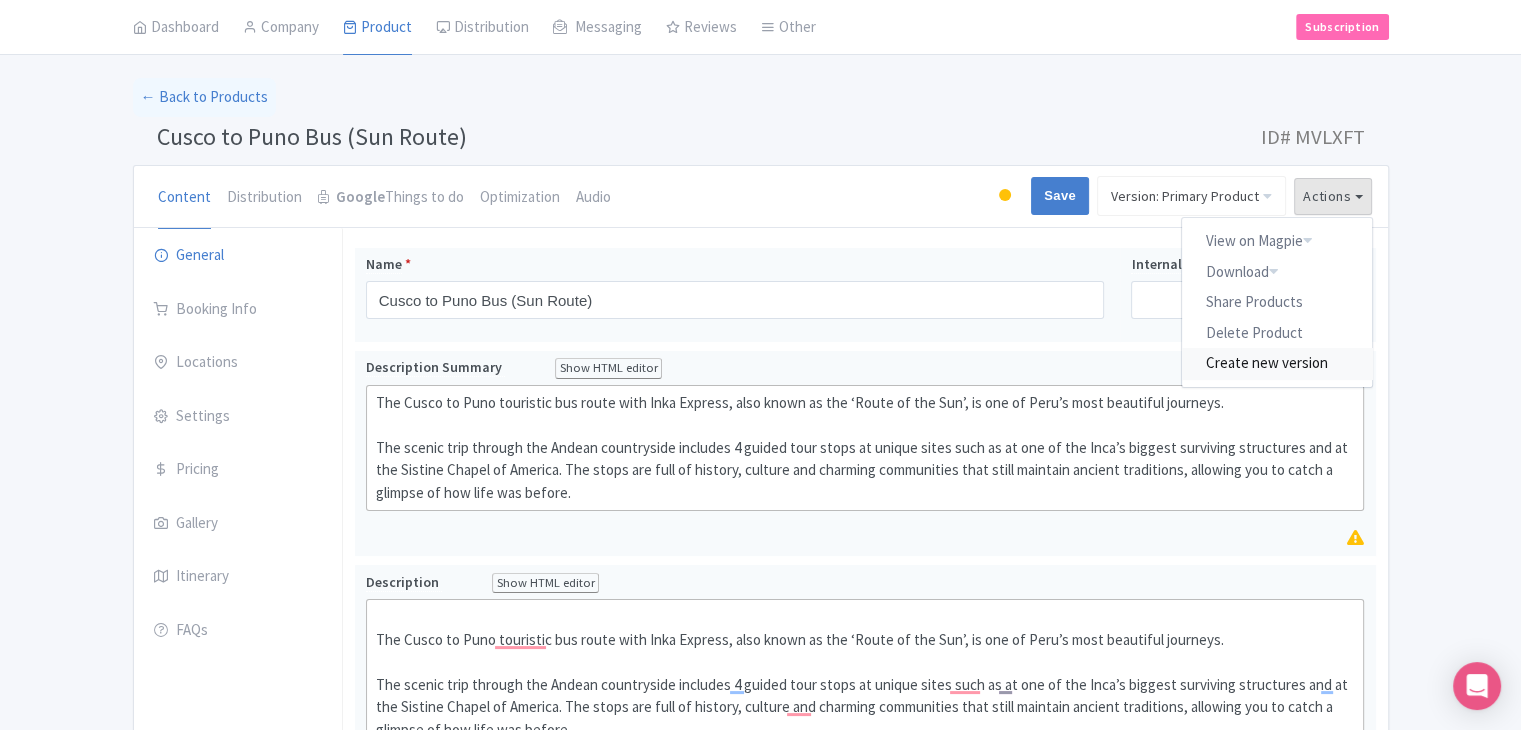 click on "Create new version" at bounding box center (1277, 363) 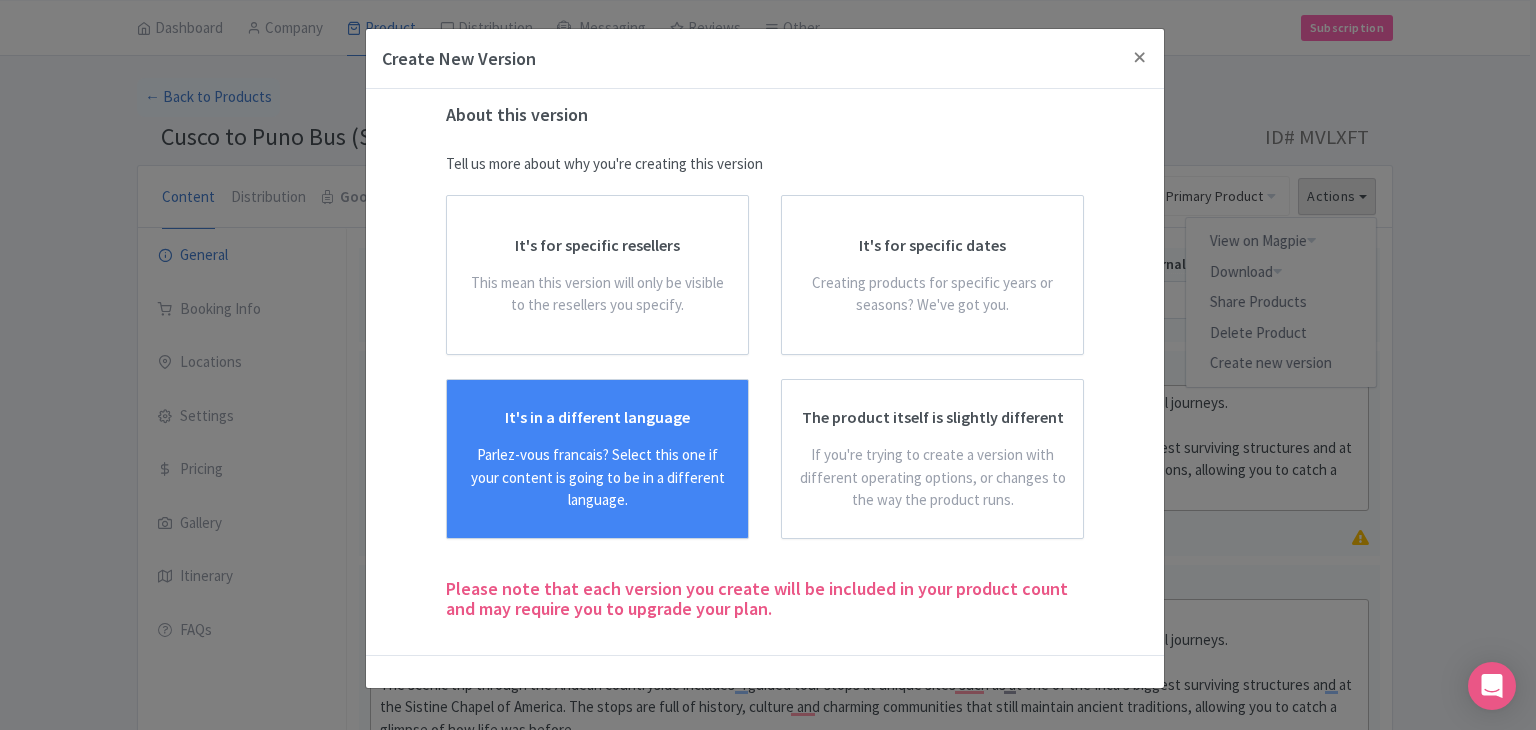 click on "Parlez-vous francais? Select this one if your content is going to be in a different language." at bounding box center [597, 478] 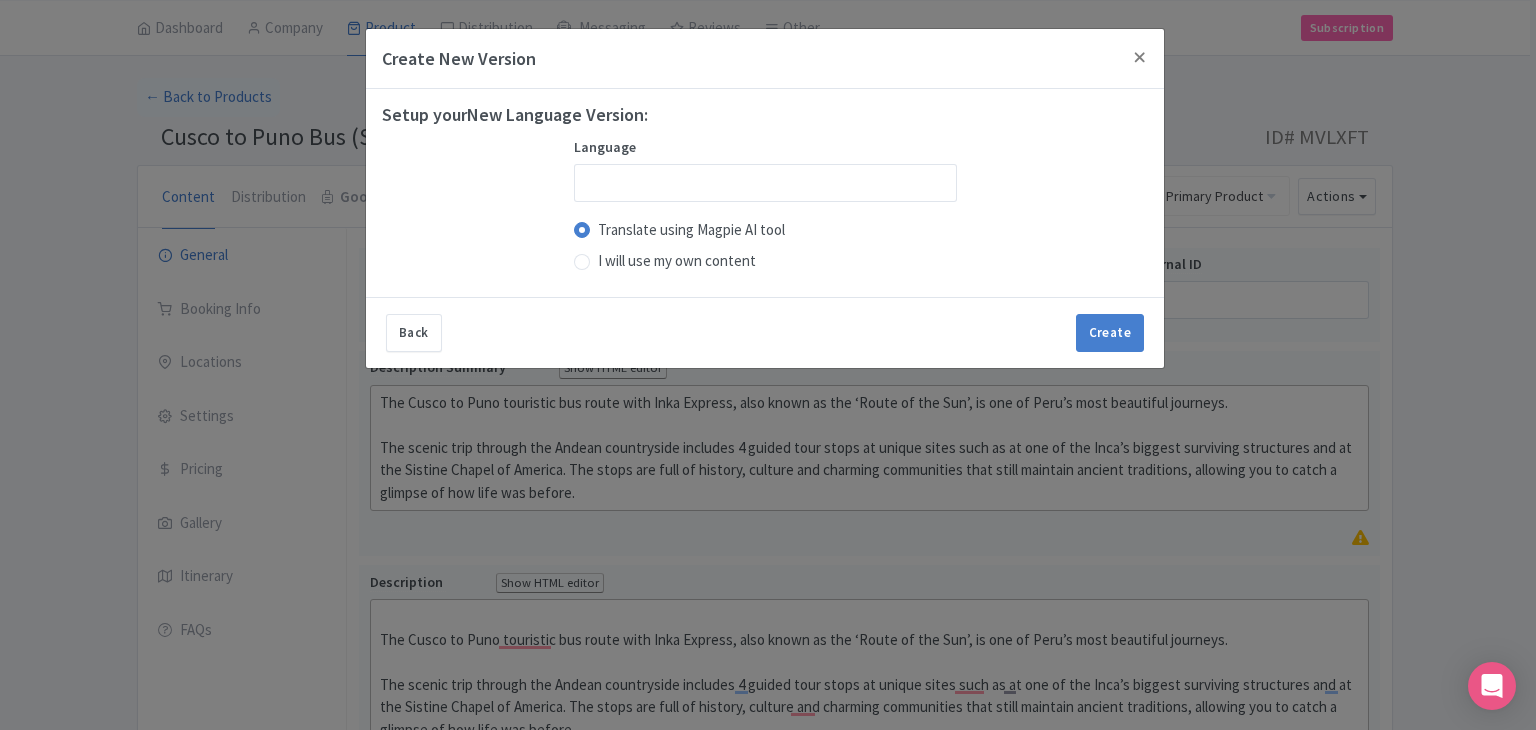 radio on "true" 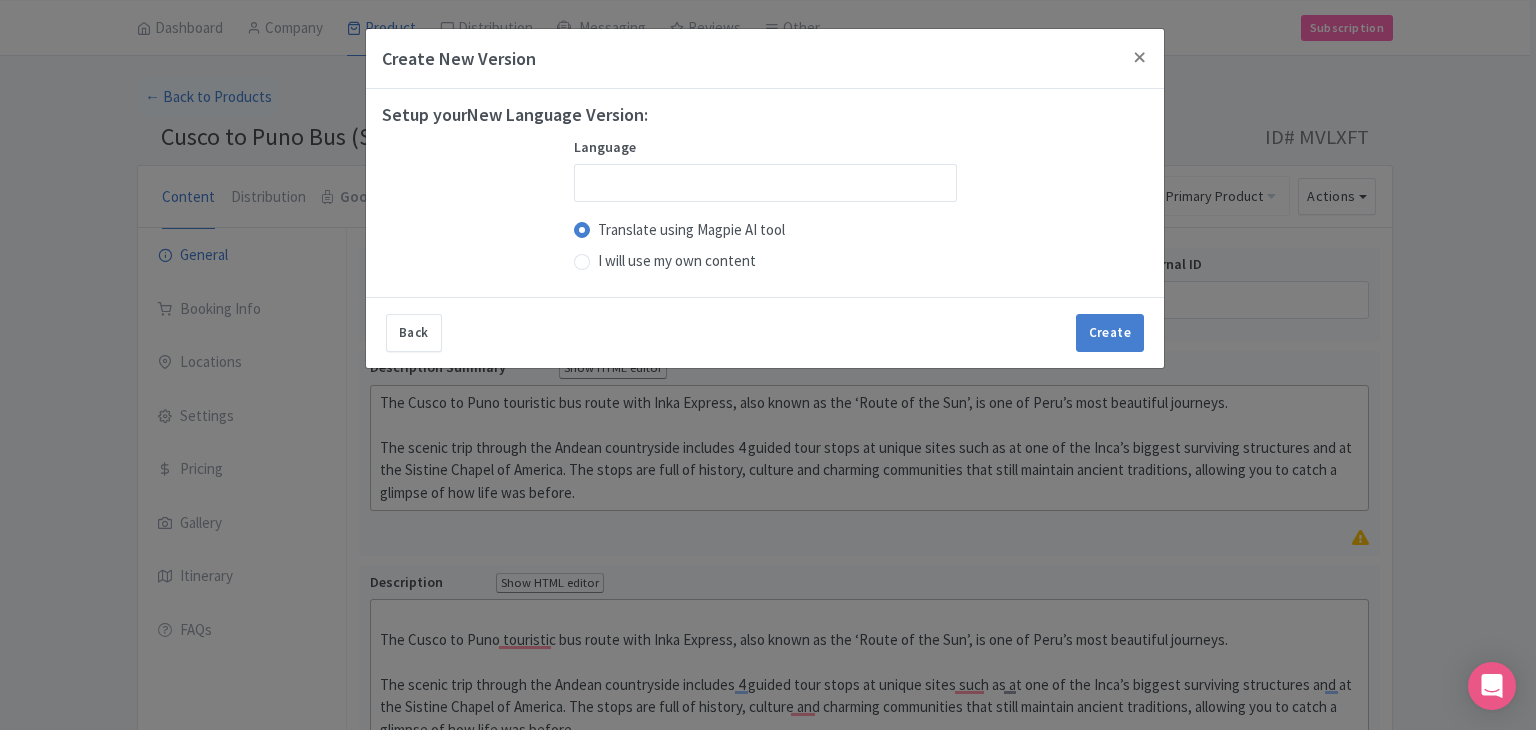 click at bounding box center [765, 183] 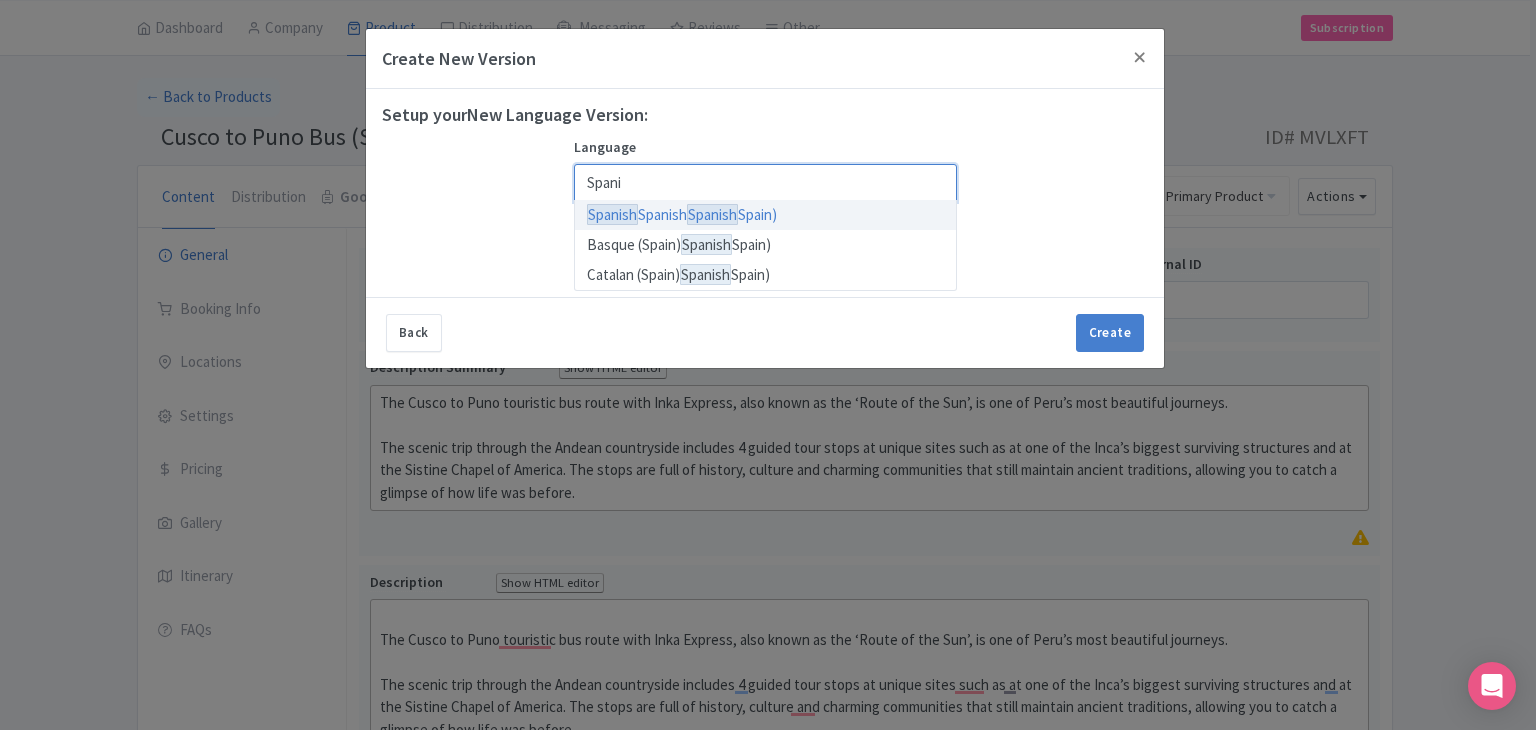 type on "span" 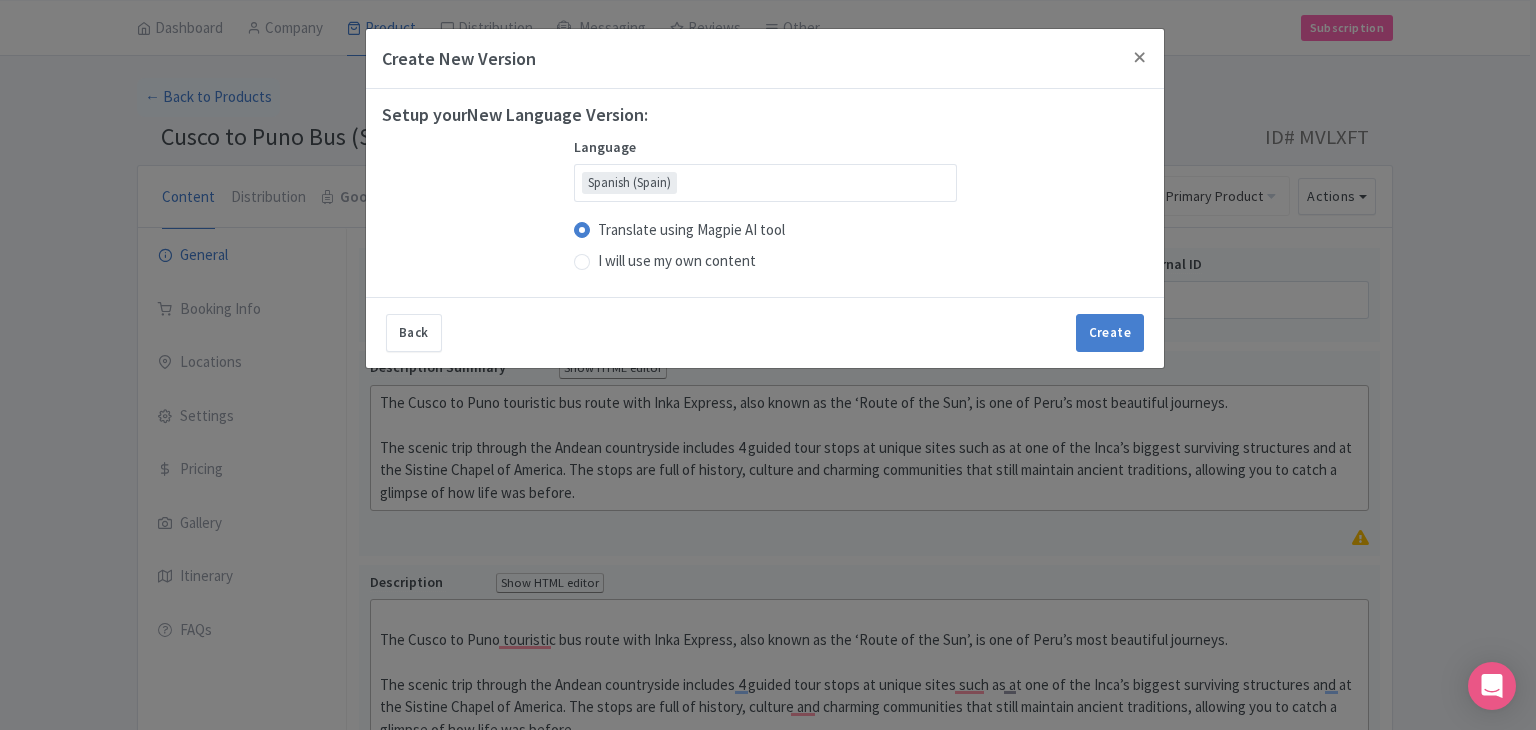 click on "Setup your
New Language Version:" at bounding box center [765, 115] 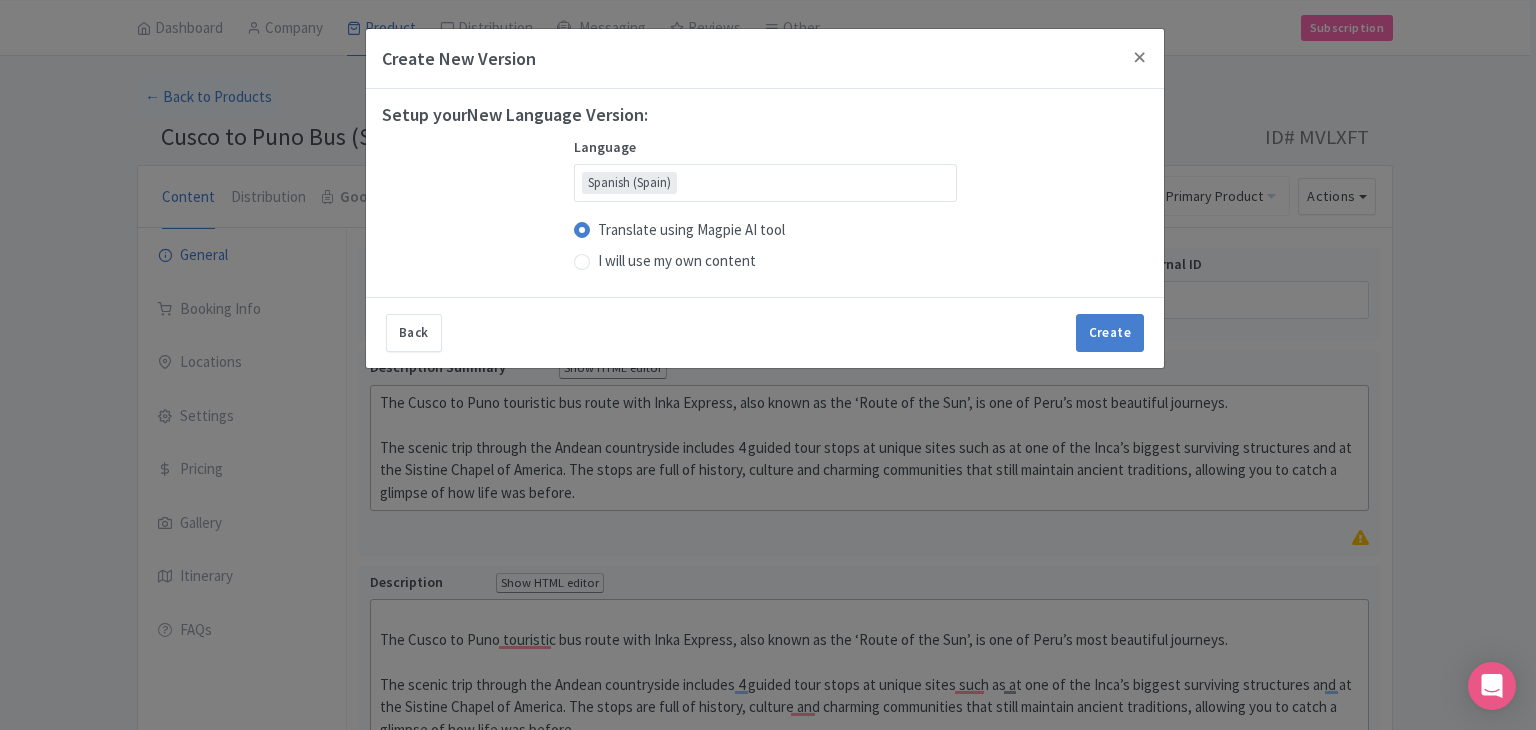 click on "Spanish (Spain)" at bounding box center [765, 183] 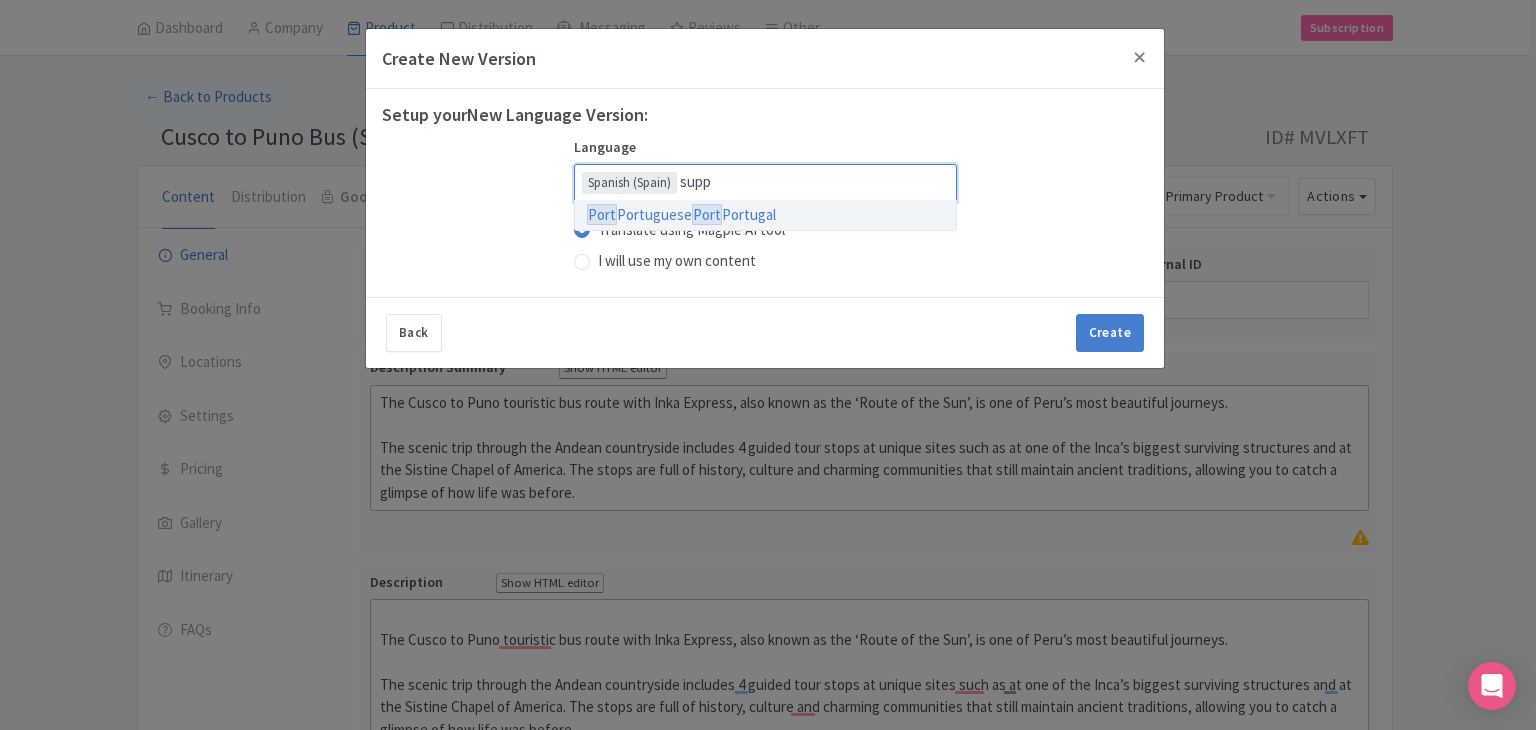 click on "Spanish (Spain)" at bounding box center (765, 183) 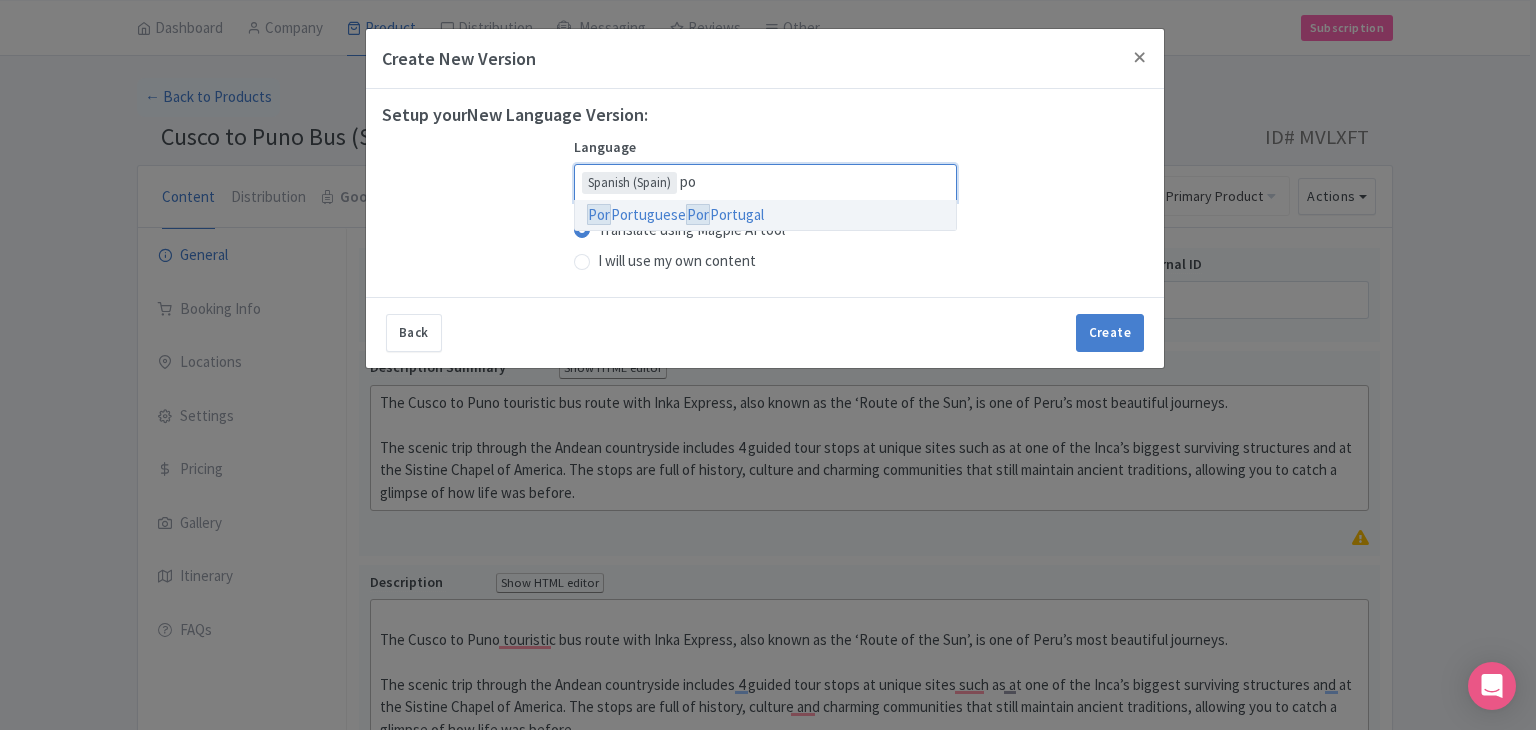type on "p" 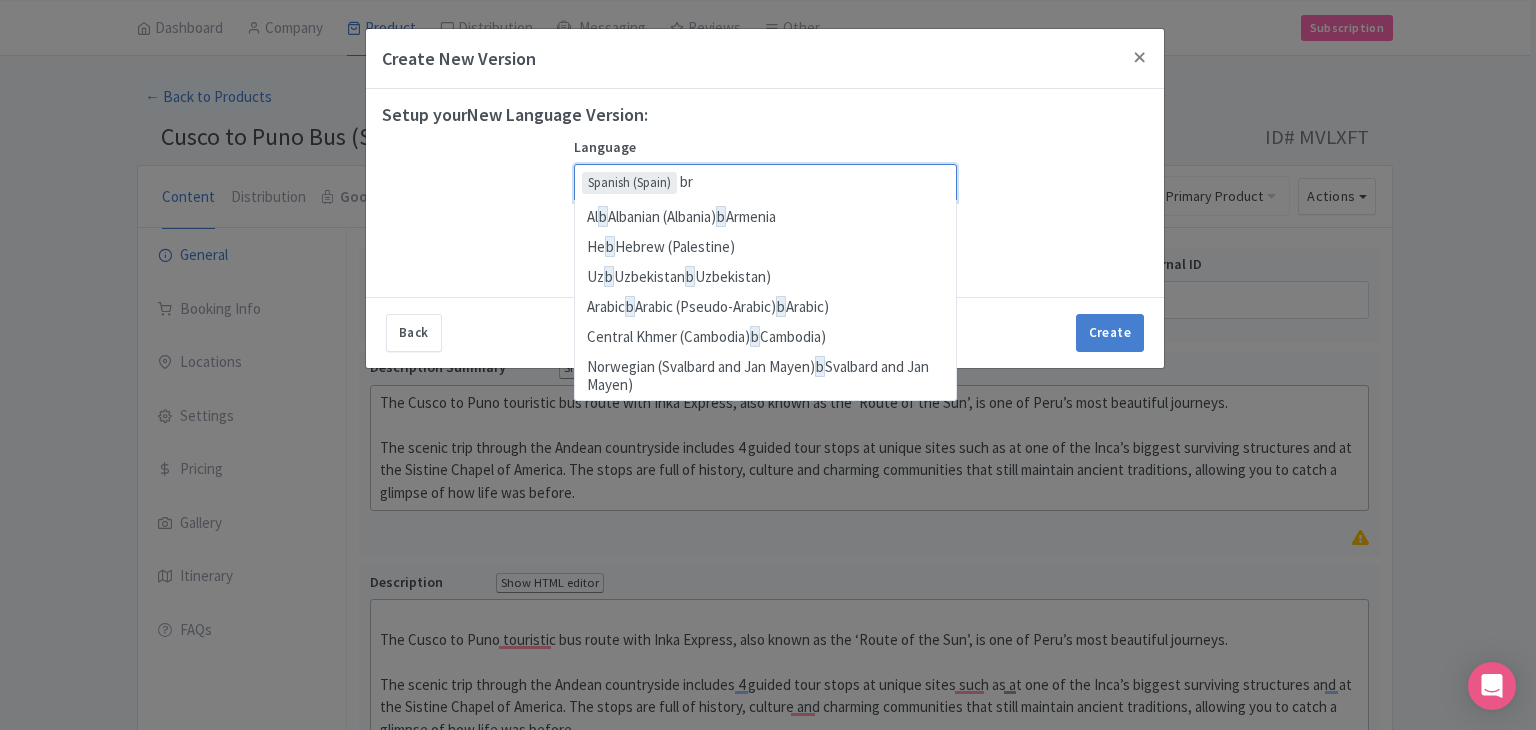 scroll, scrollTop: 0, scrollLeft: 0, axis: both 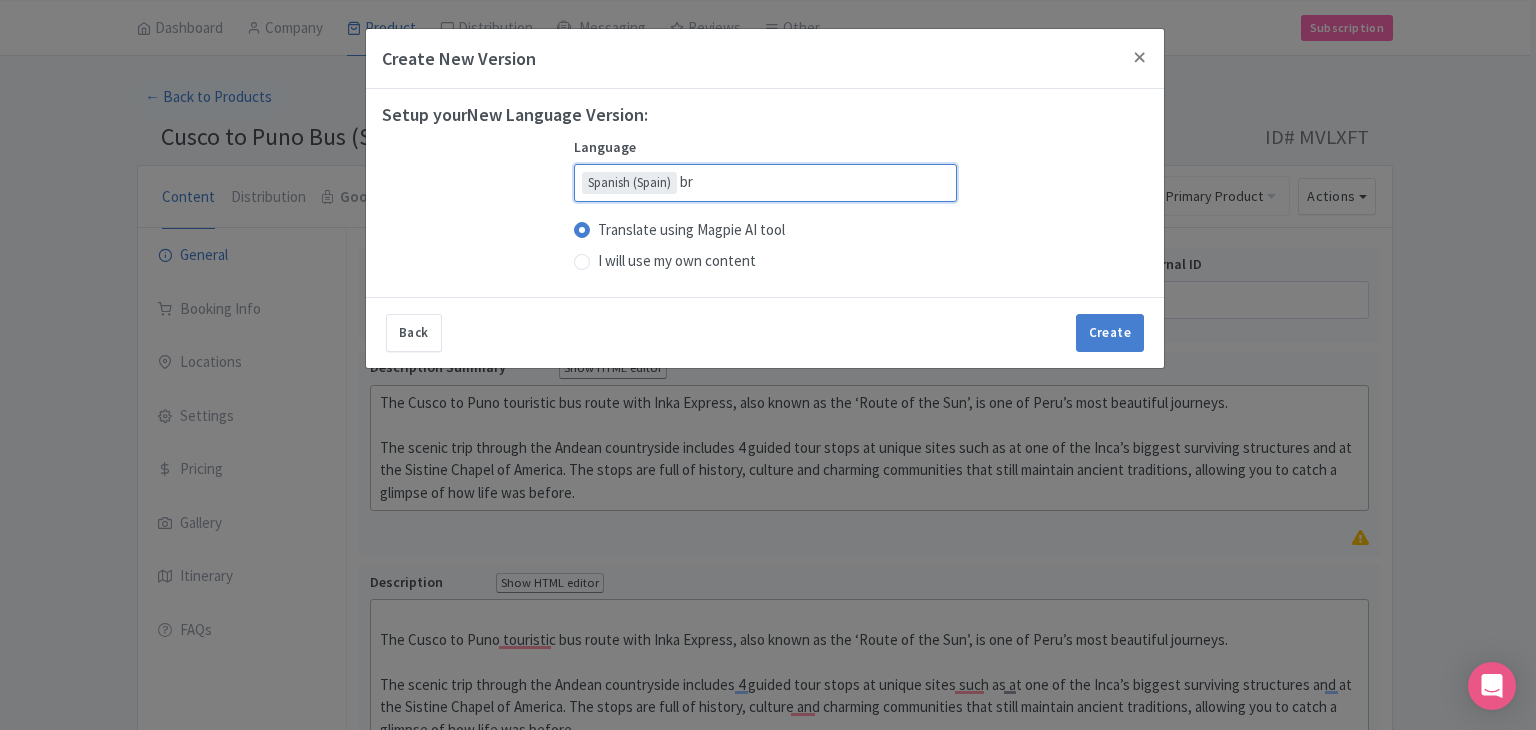 type on "b" 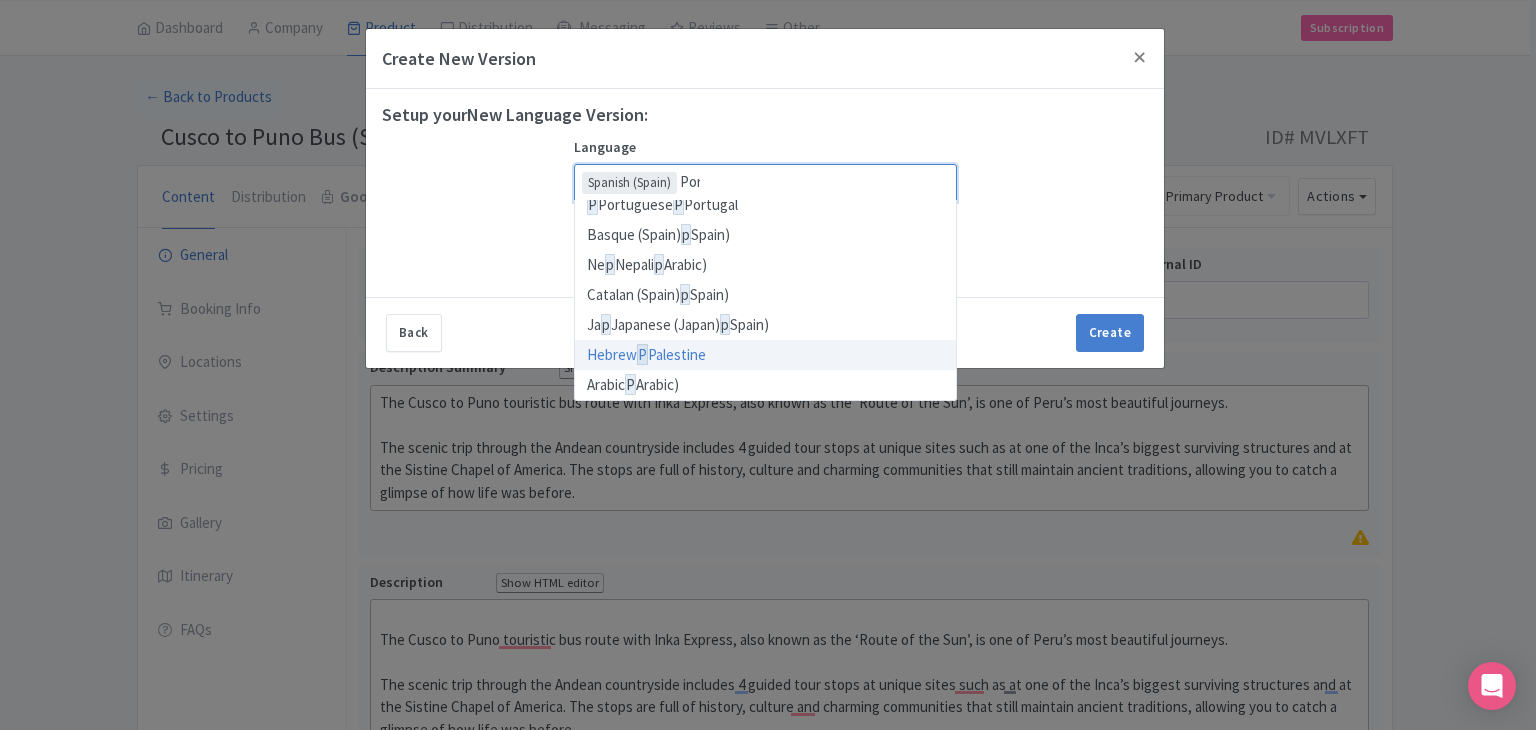 scroll, scrollTop: 0, scrollLeft: 0, axis: both 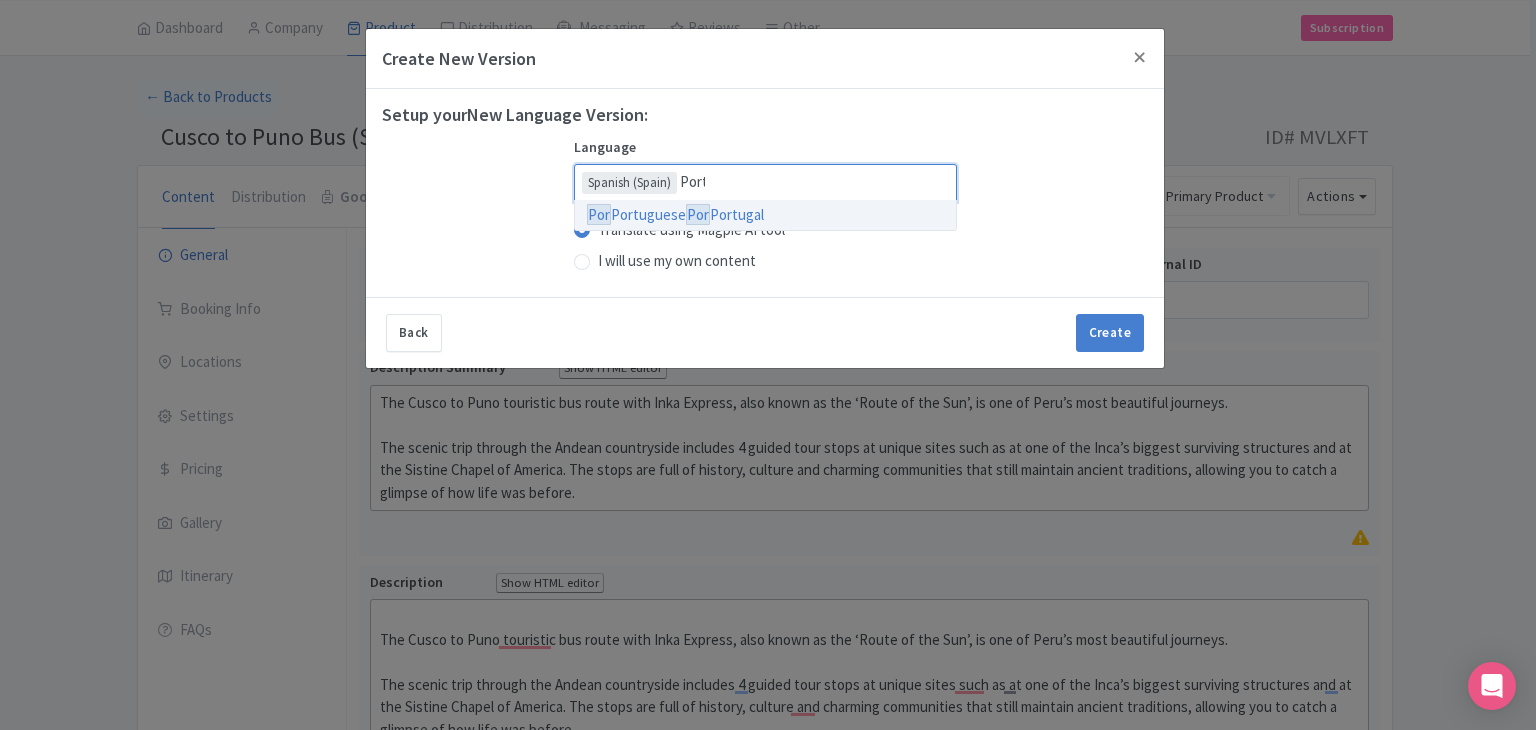type on "port" 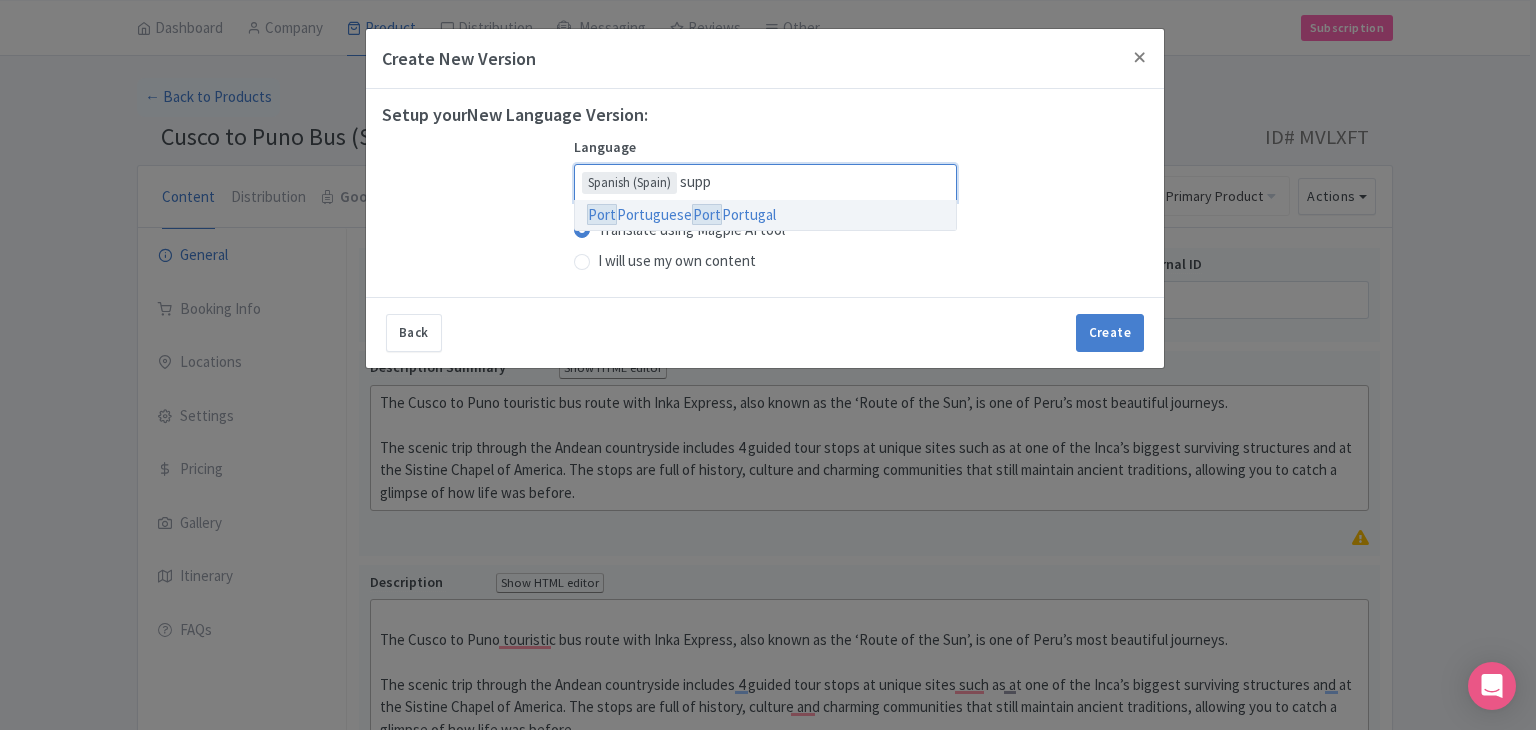 type 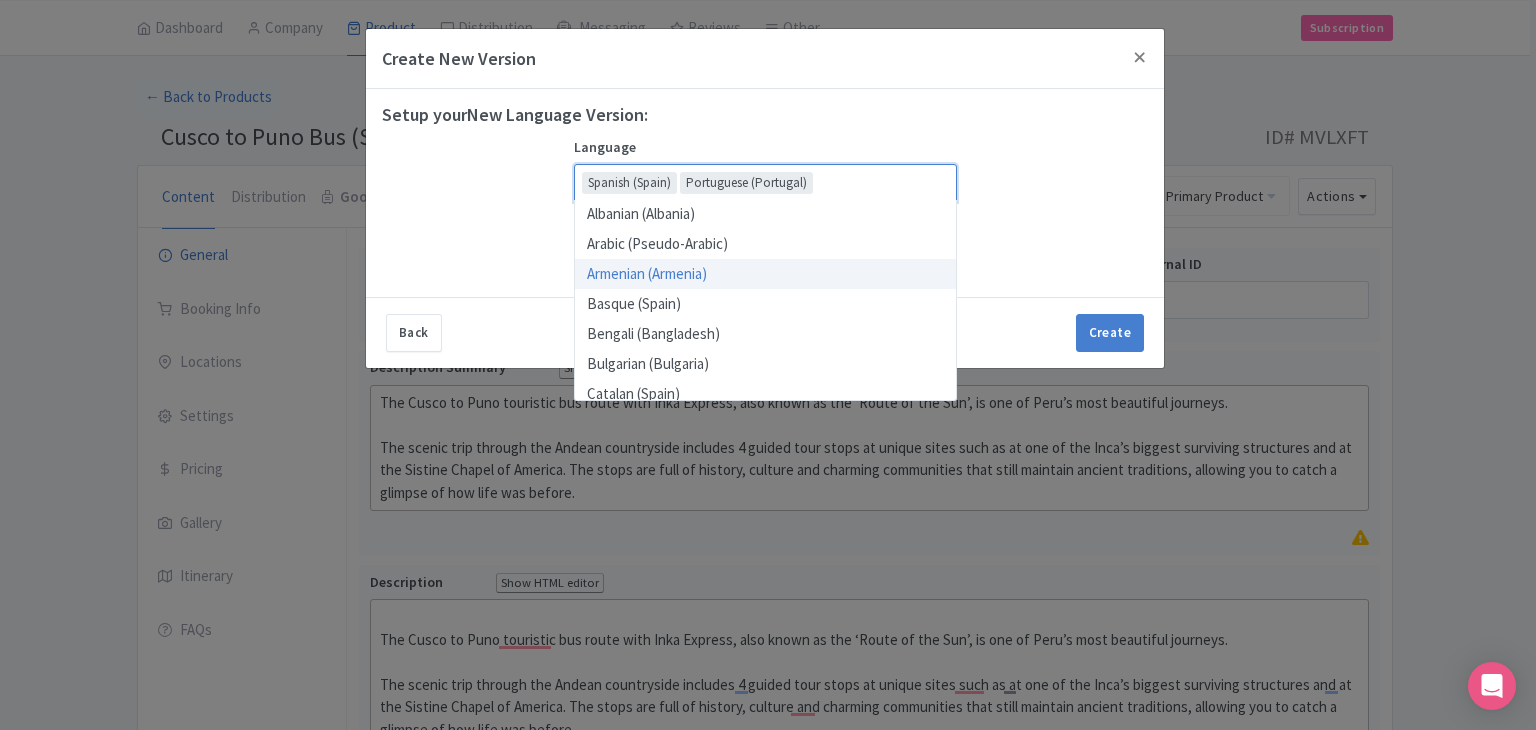 scroll, scrollTop: 166, scrollLeft: 0, axis: vertical 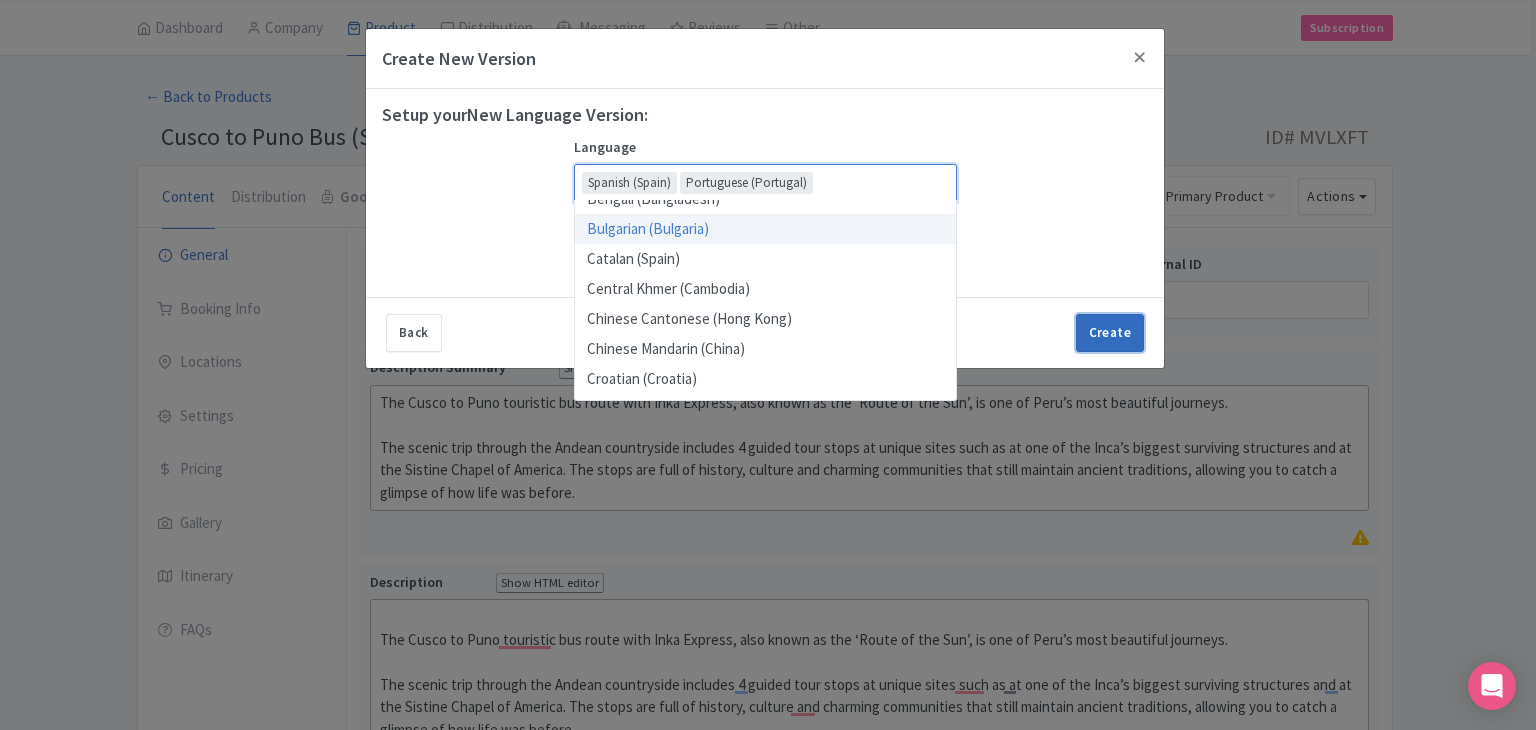 click on "Create" at bounding box center [1110, 333] 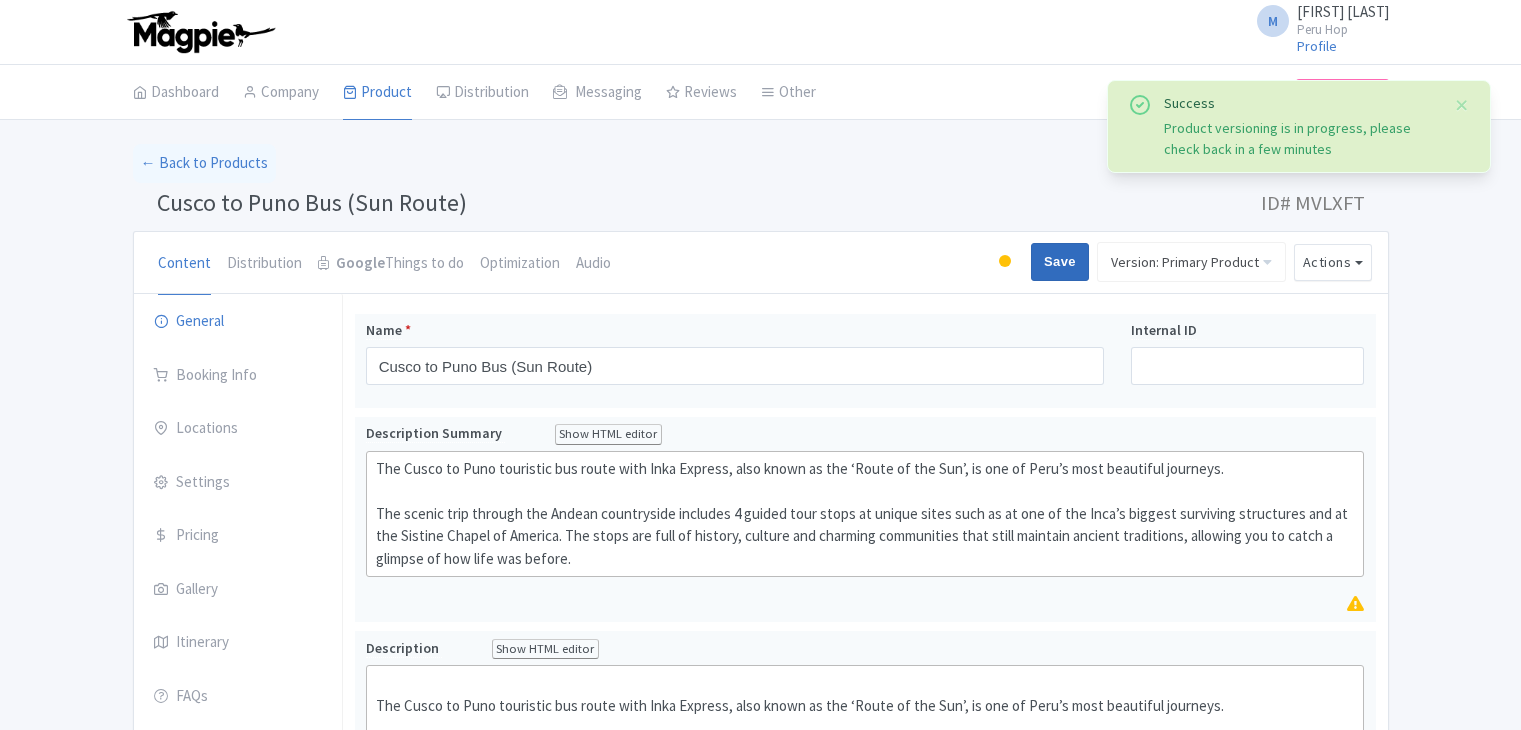 scroll, scrollTop: 0, scrollLeft: 0, axis: both 